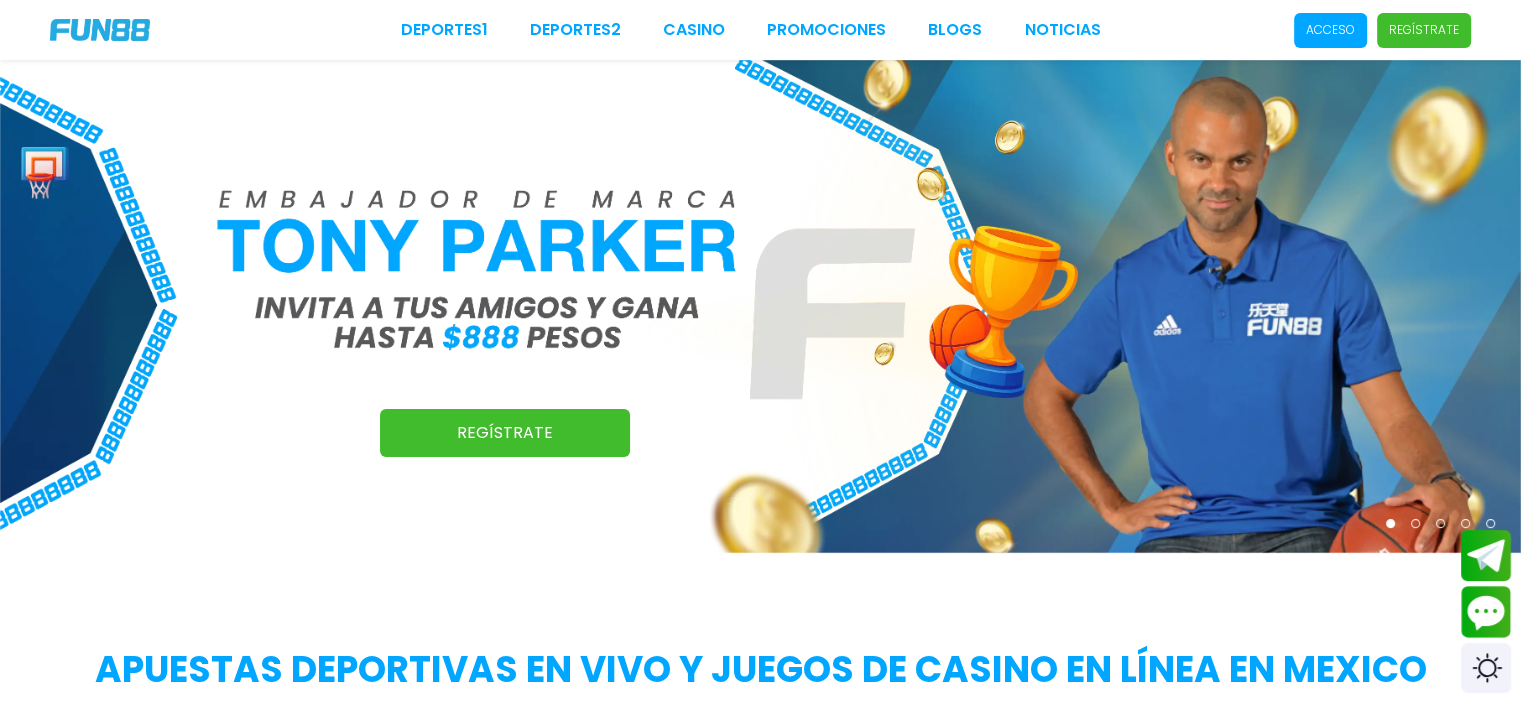 scroll, scrollTop: 418, scrollLeft: 0, axis: vertical 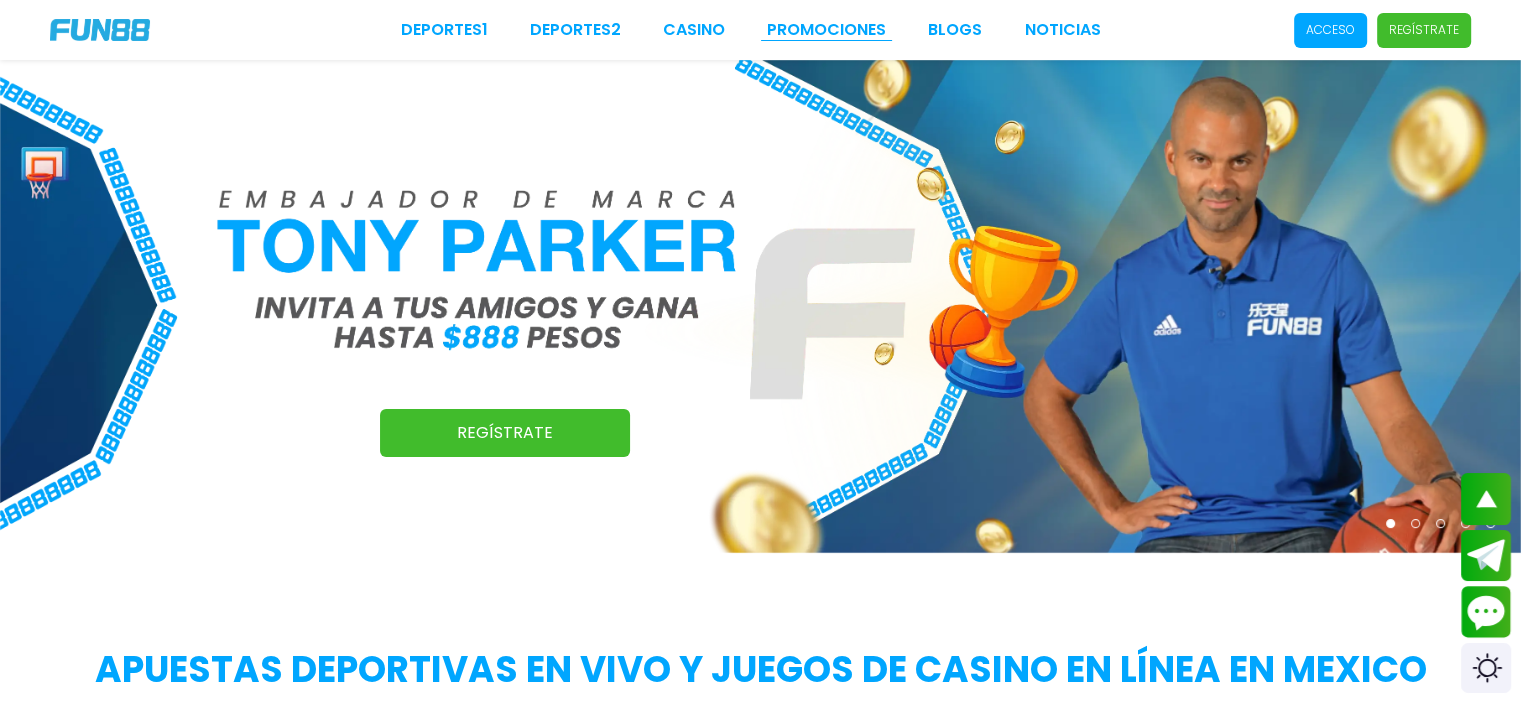 click on "Promociones" at bounding box center (826, 30) 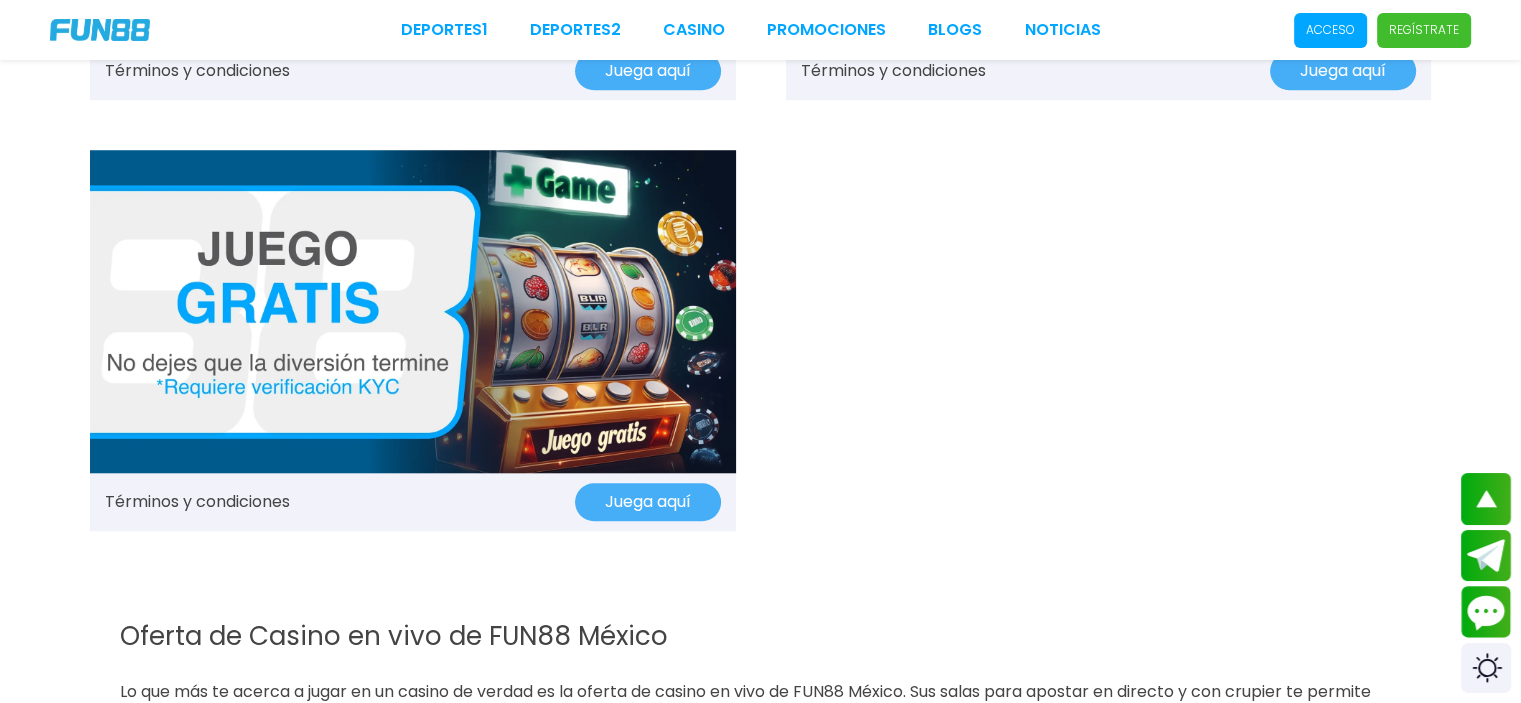 scroll, scrollTop: 1400, scrollLeft: 0, axis: vertical 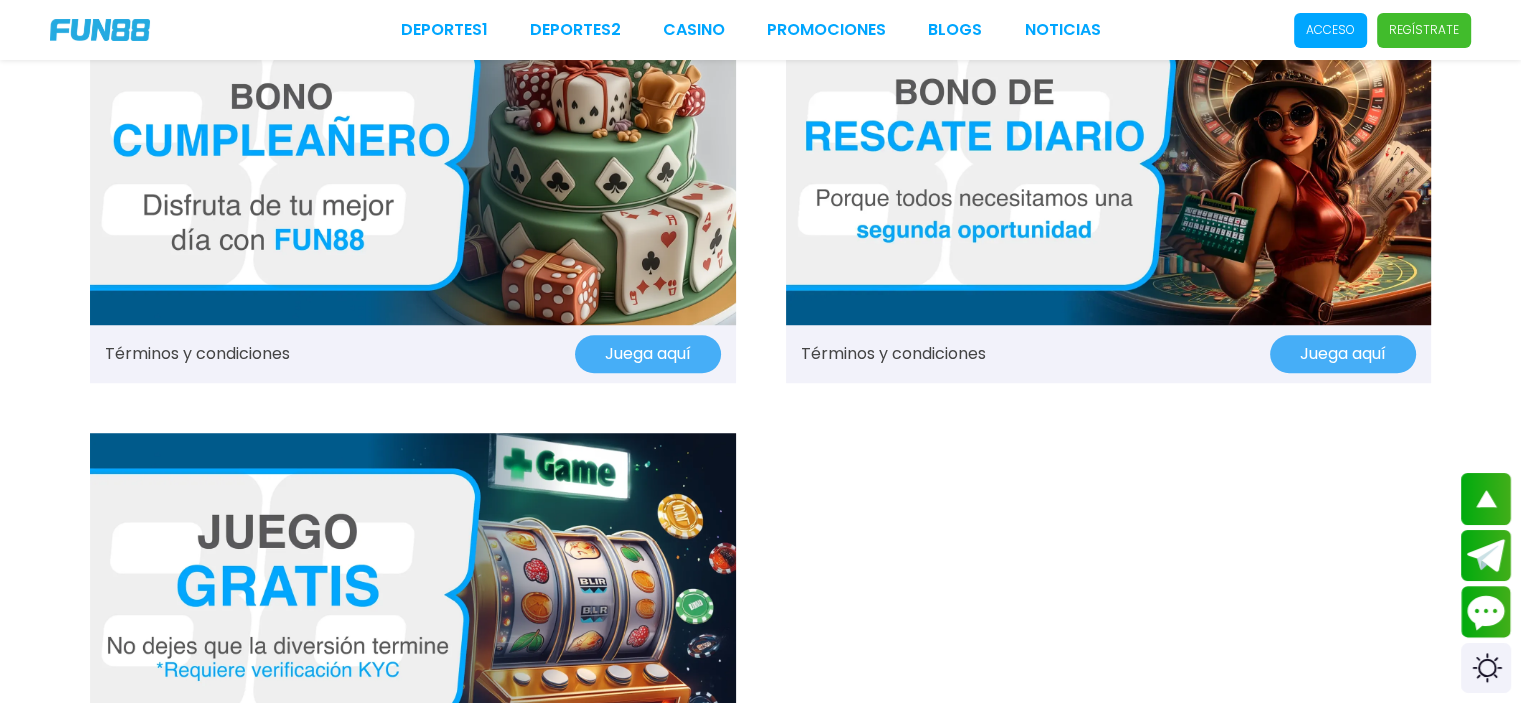 click on "Términos y condiciones Juega aquí Términos y condiciones Juega aquí Términos y condiciones Juega aquí Términos y condiciones Juega aquí Términos y condiciones Juega aquí Términos y condiciones Juega aquí Términos y condiciones Juega aquí Términos y condiciones Juega aquí Términos y condiciones Juega aquí Términos y condiciones Juega aquí" at bounding box center [760, -238] 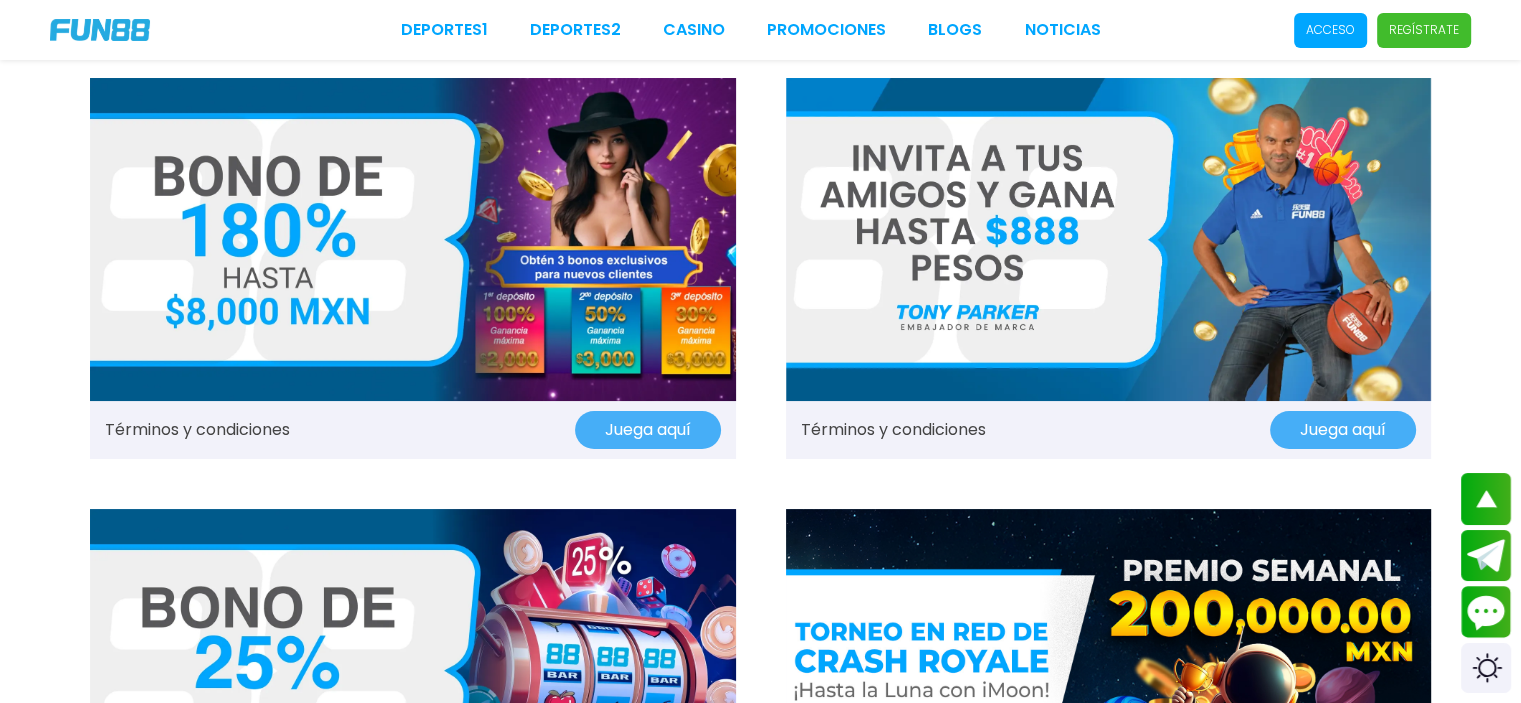 scroll, scrollTop: 0, scrollLeft: 0, axis: both 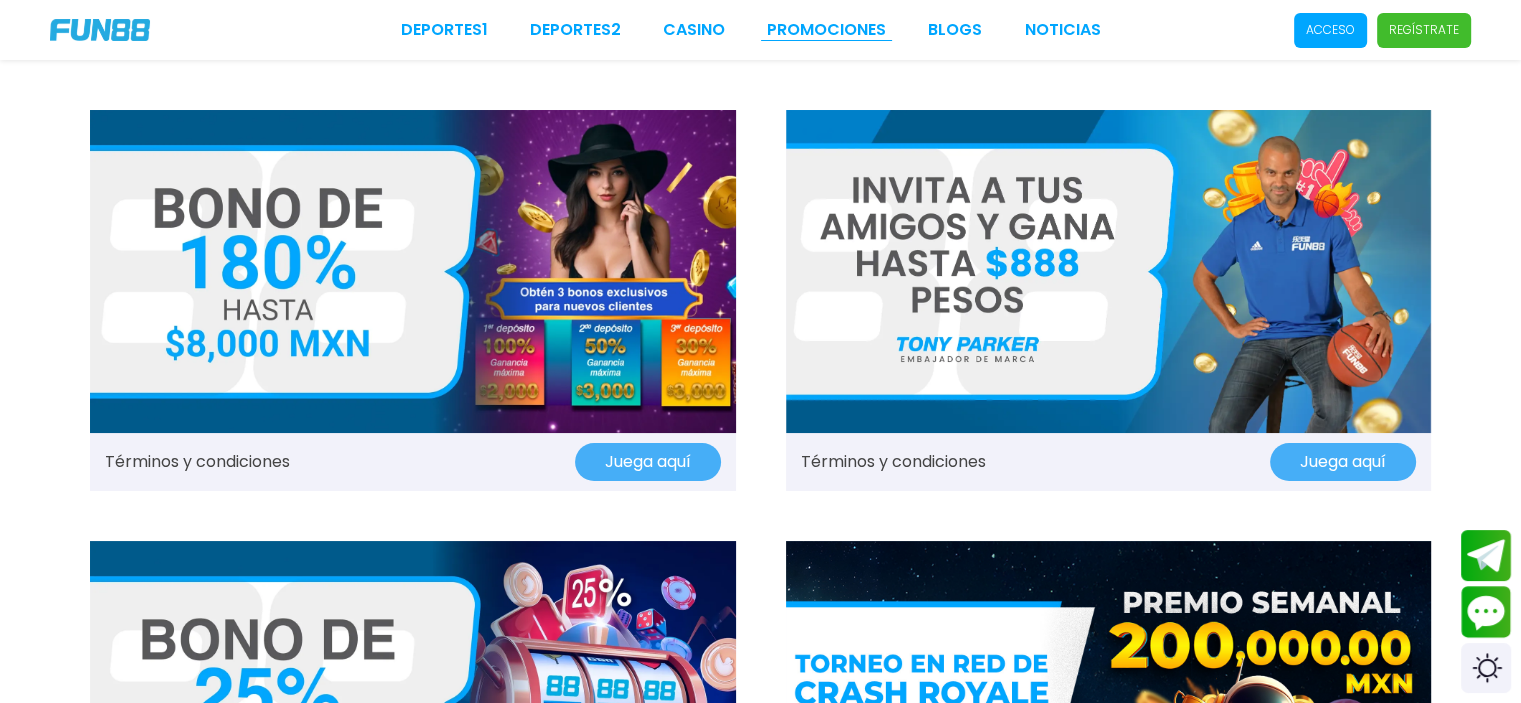 click on "Promociones" at bounding box center [826, 30] 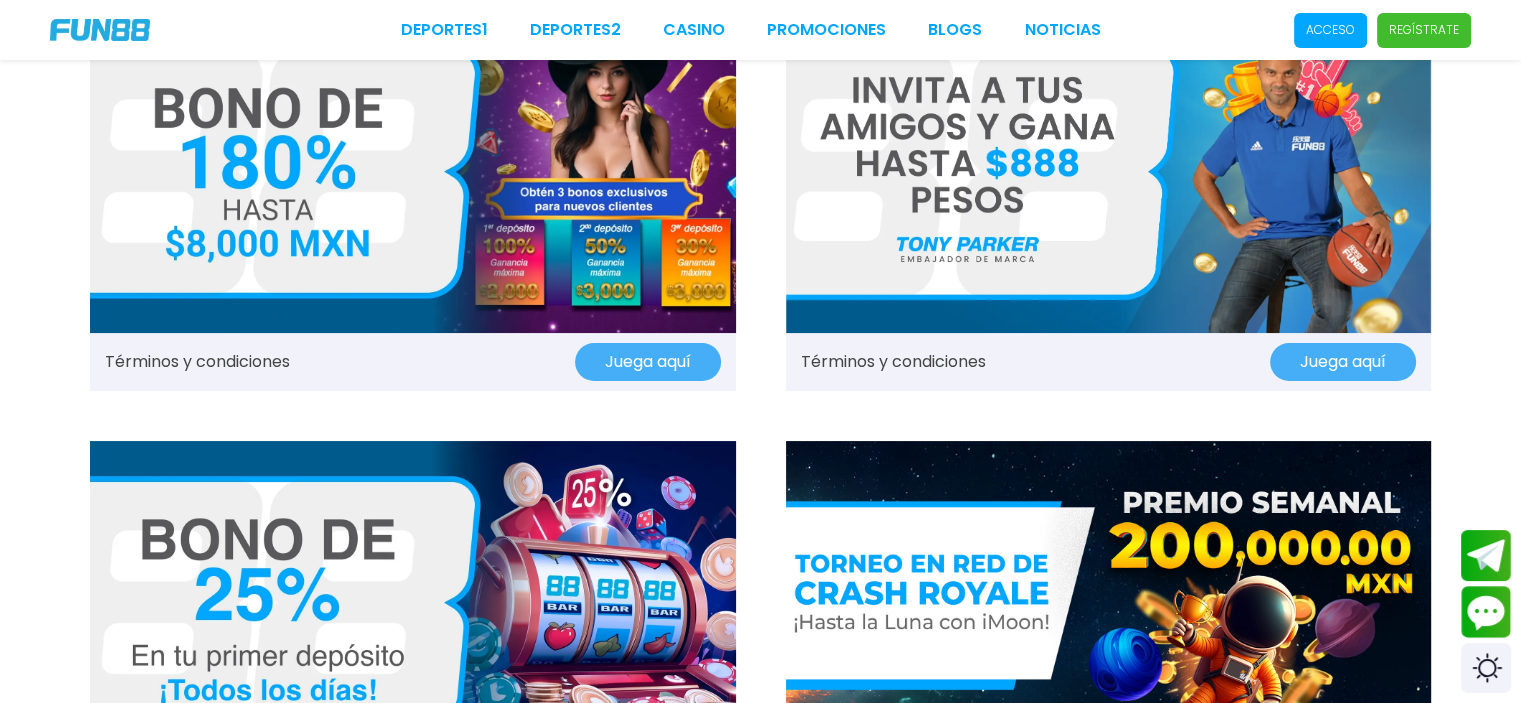 scroll, scrollTop: 0, scrollLeft: 0, axis: both 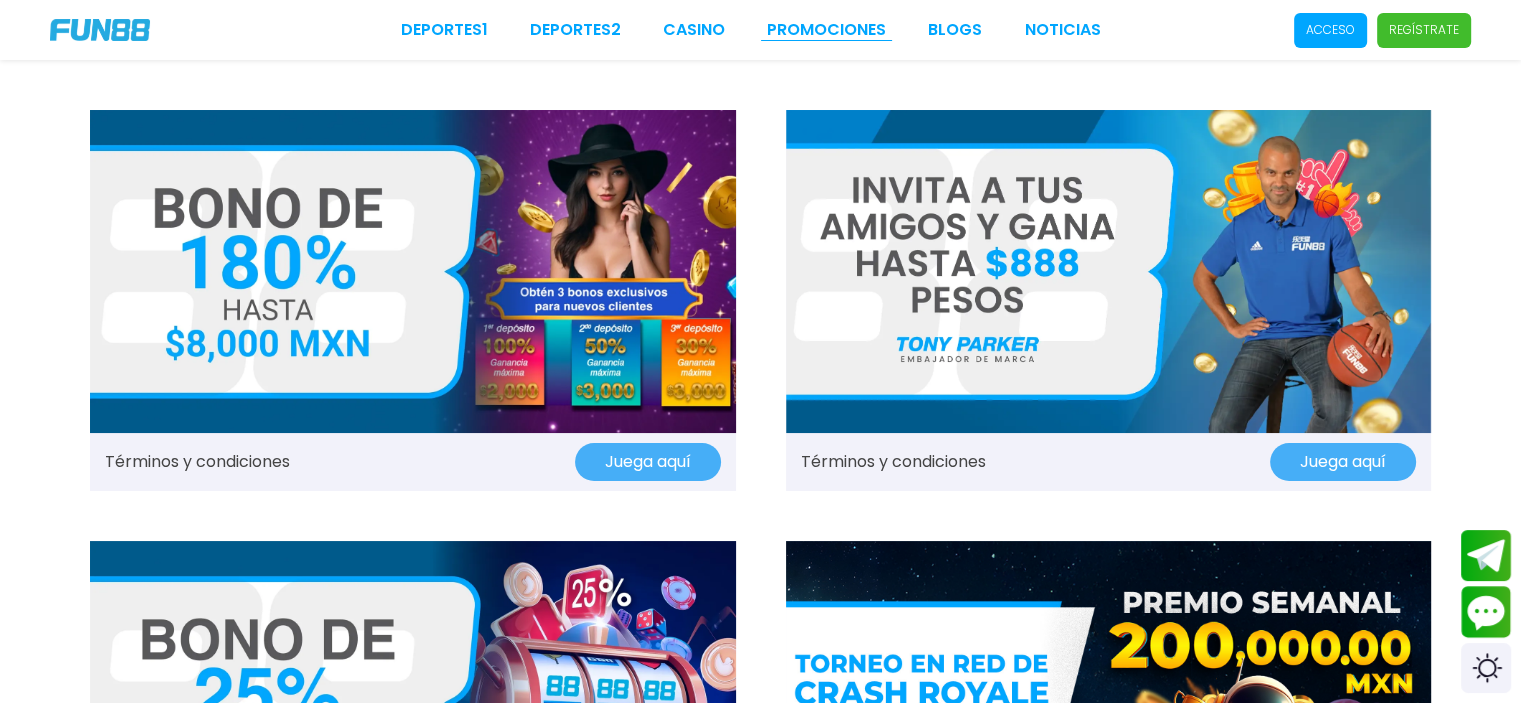 click on "Promociones" at bounding box center (826, 30) 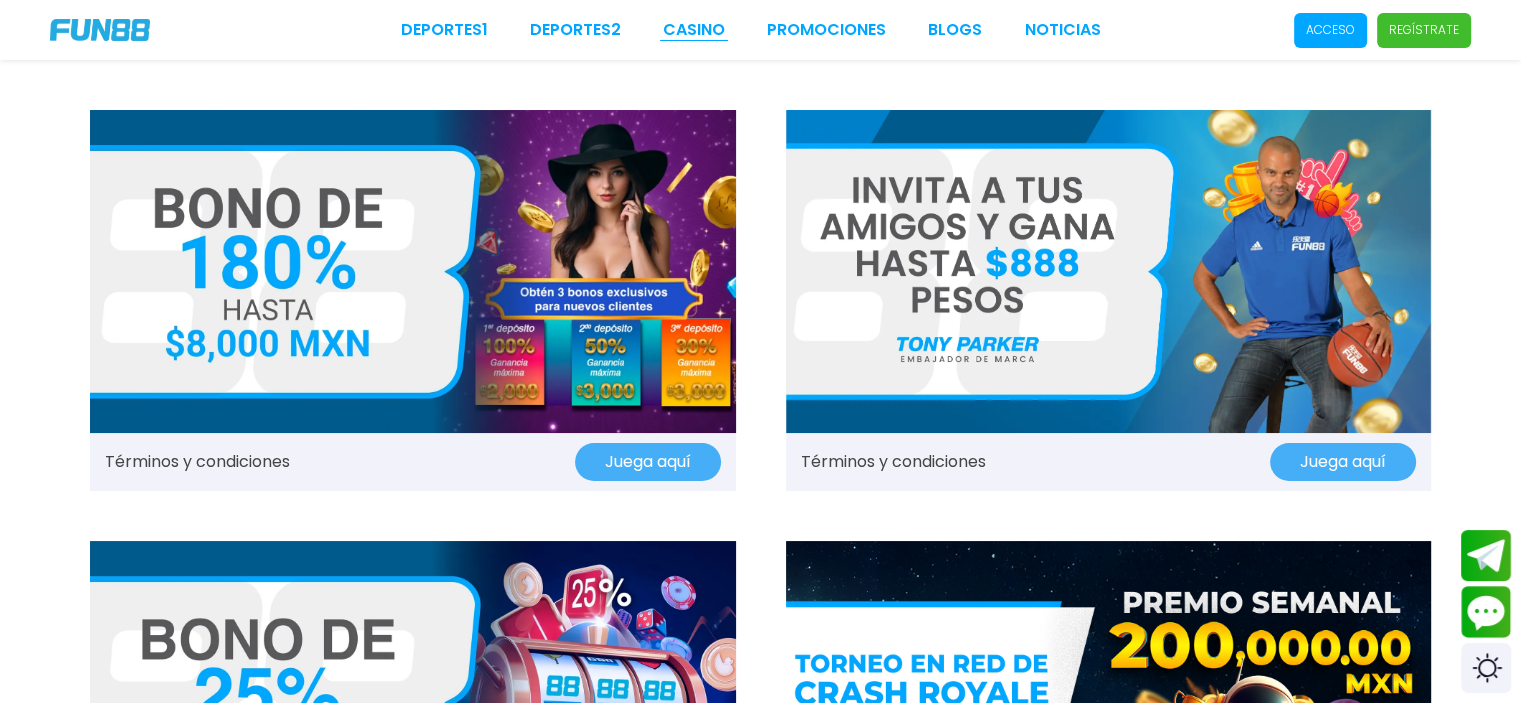 click on "CASINO" at bounding box center [694, 30] 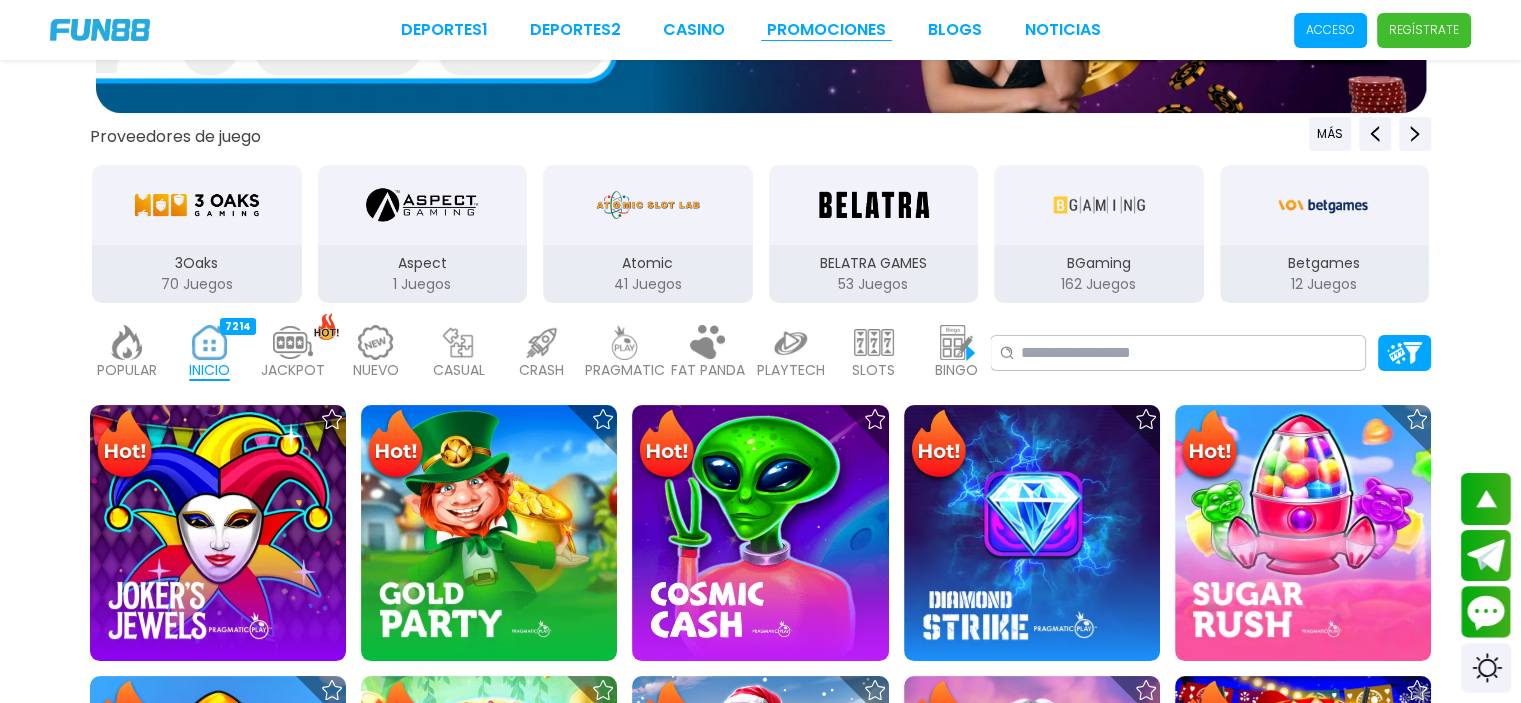 click on "Promociones" at bounding box center (826, 30) 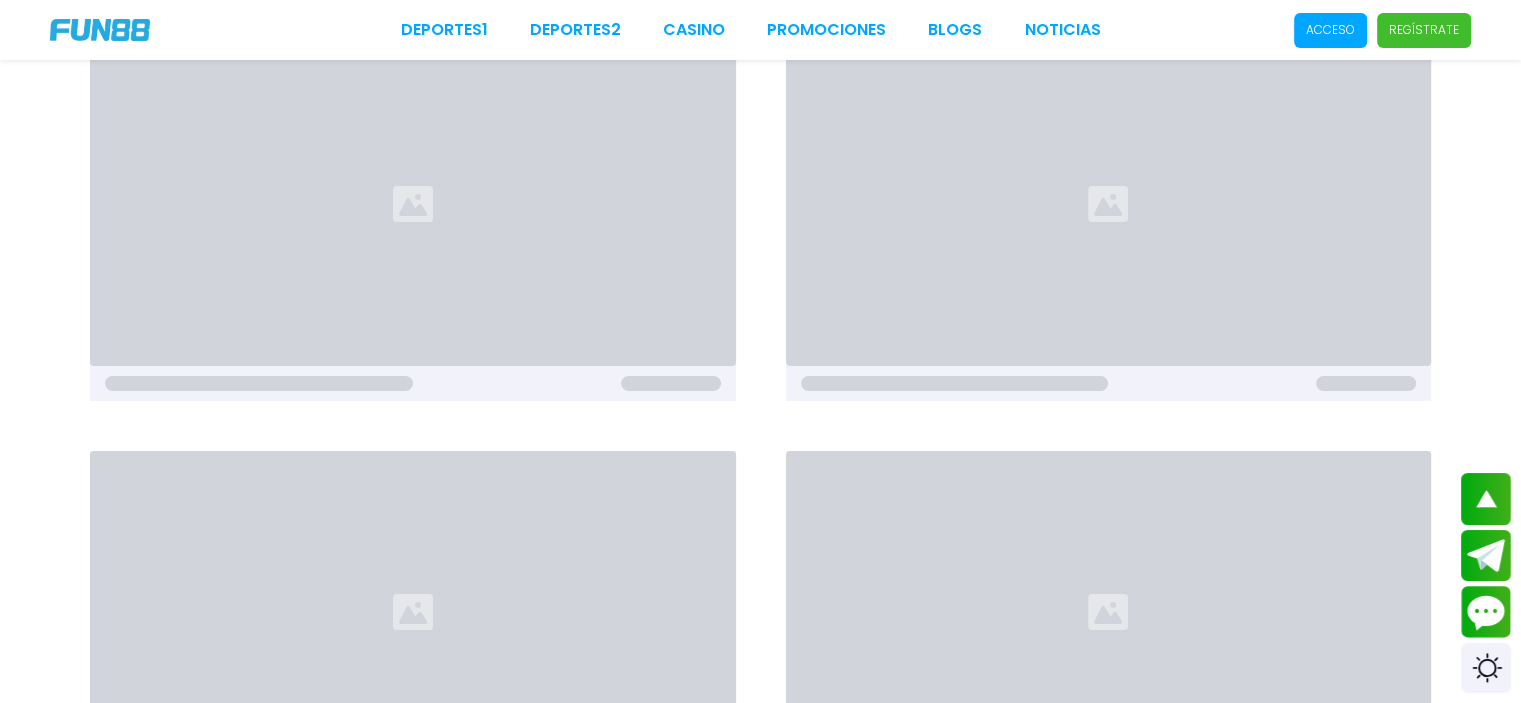 scroll, scrollTop: 0, scrollLeft: 0, axis: both 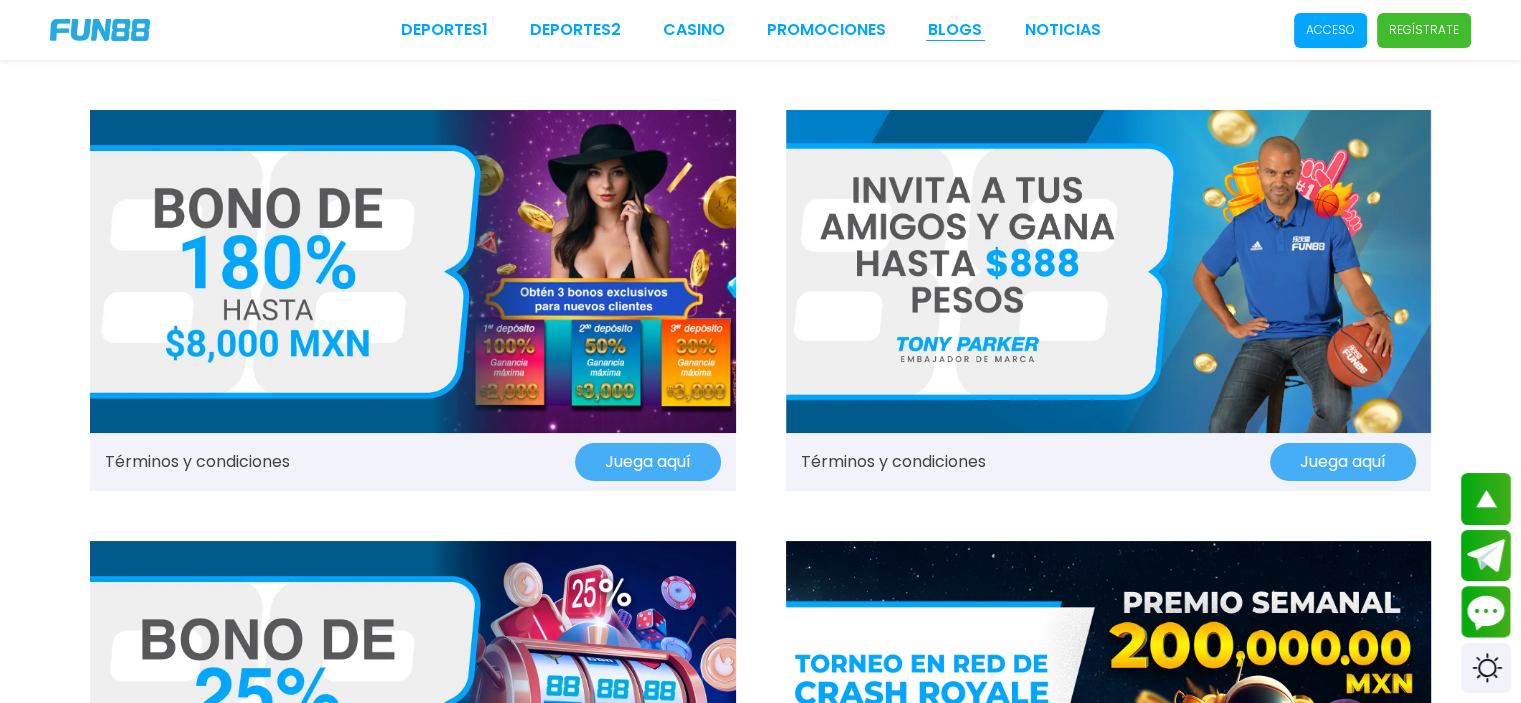 click on "BLOGS" at bounding box center (955, 30) 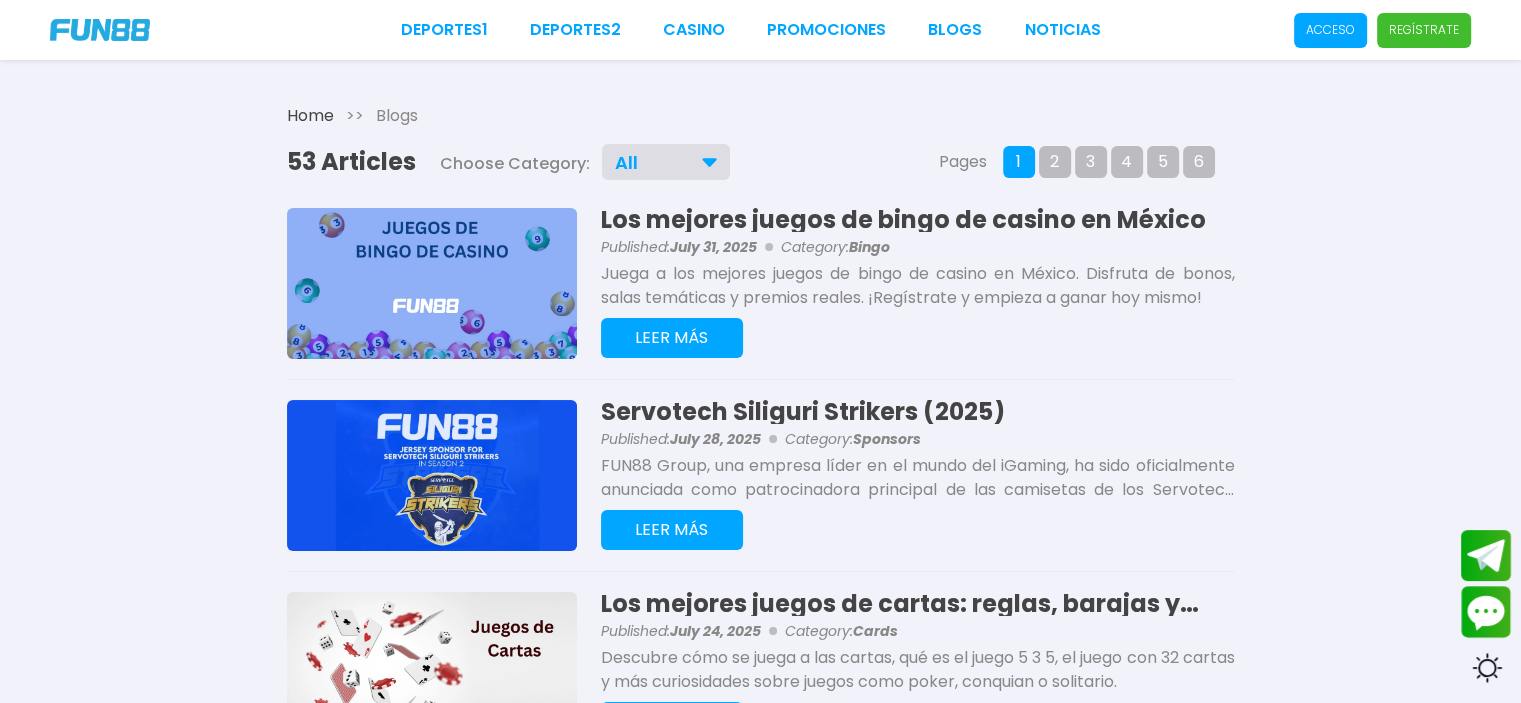 click on "Deportes  1 Deportes  2 CASINO Promociones BLOGS NOTICIAS Acceso Regístrate" at bounding box center [760, 30] 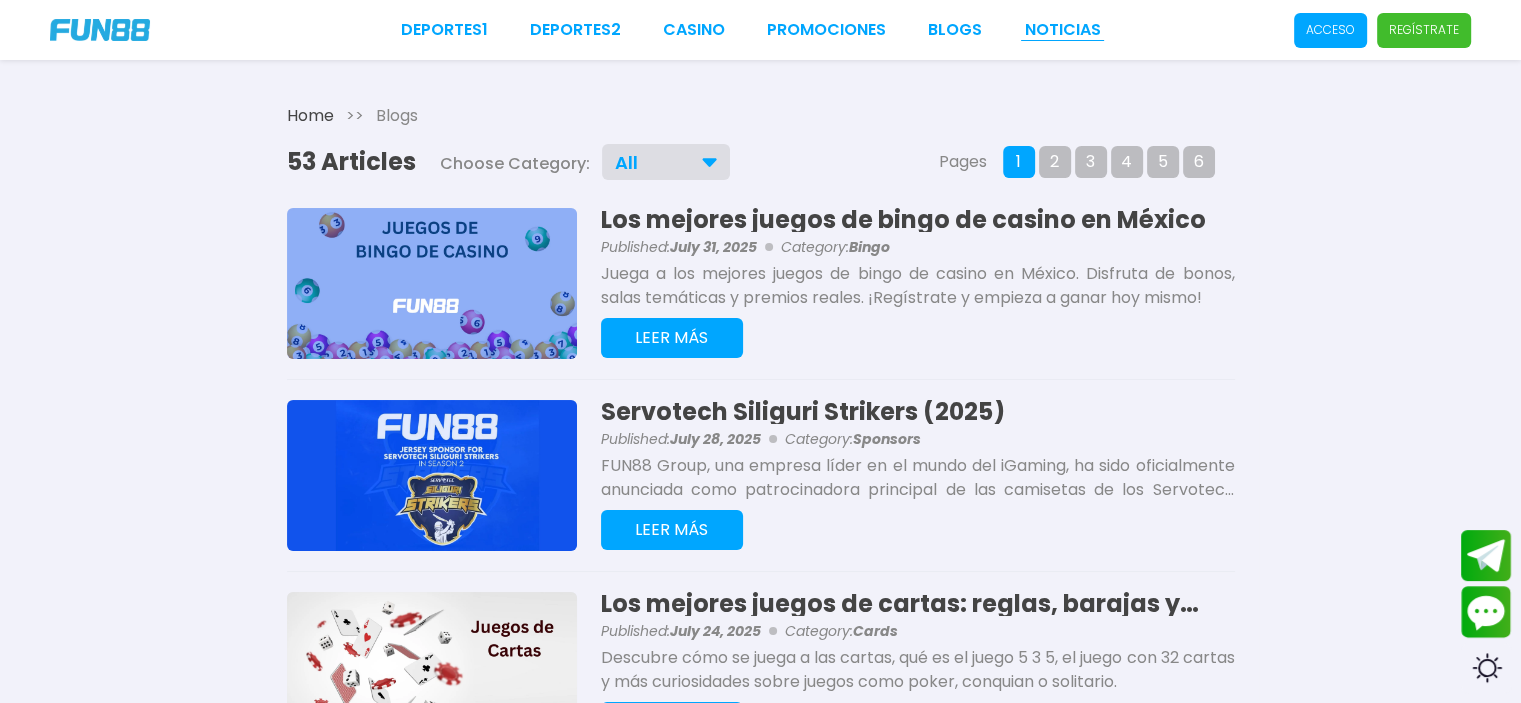 click on "NOTICIAS" at bounding box center [1062, 30] 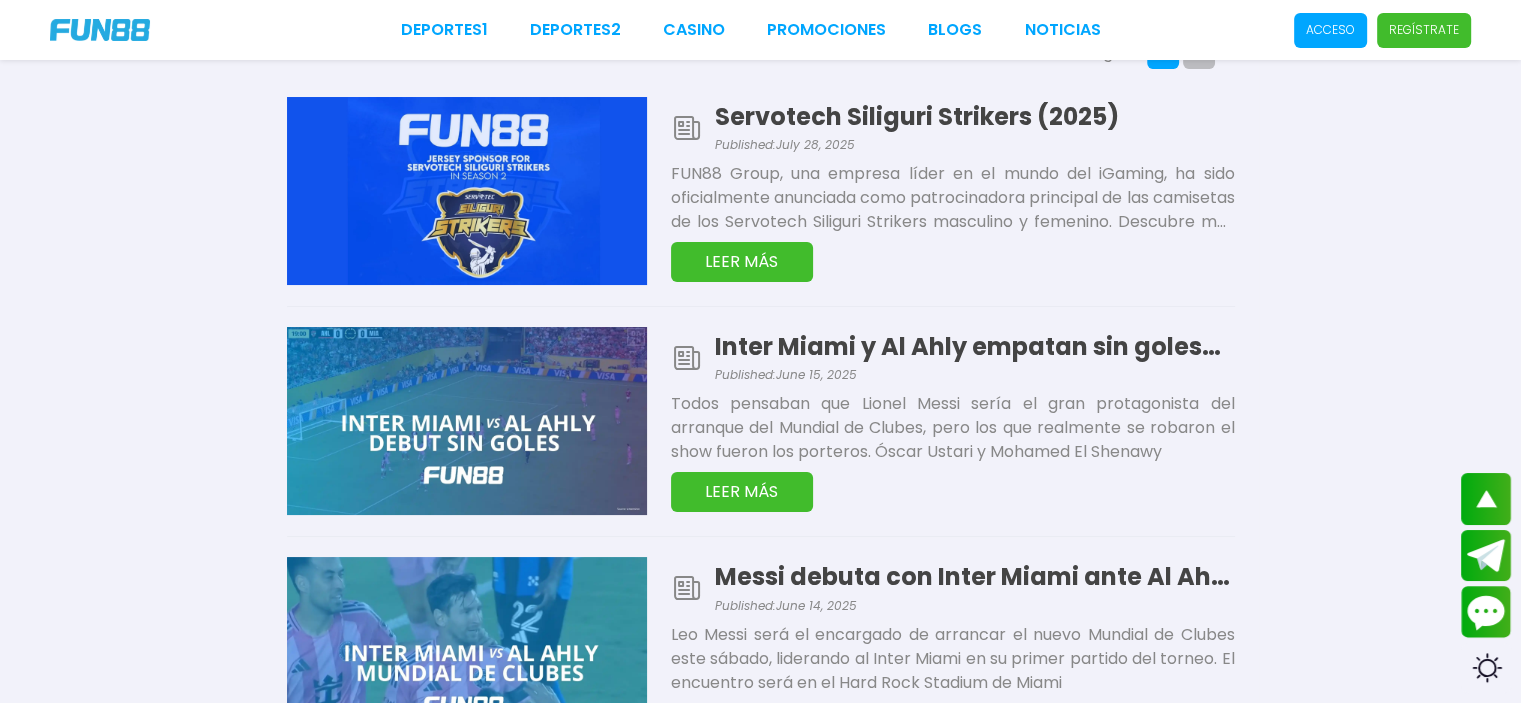 scroll, scrollTop: 0, scrollLeft: 0, axis: both 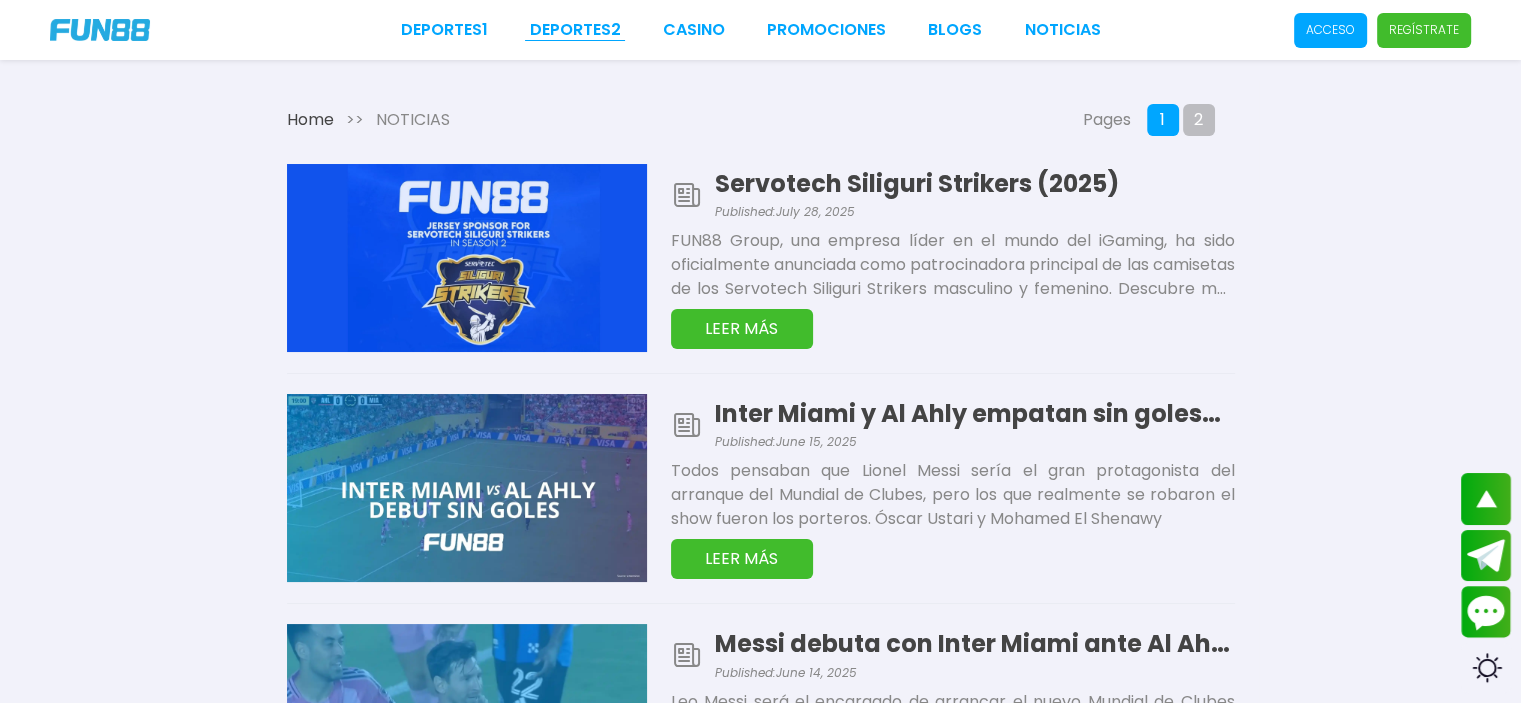 click on "Deportes  2" at bounding box center (575, 30) 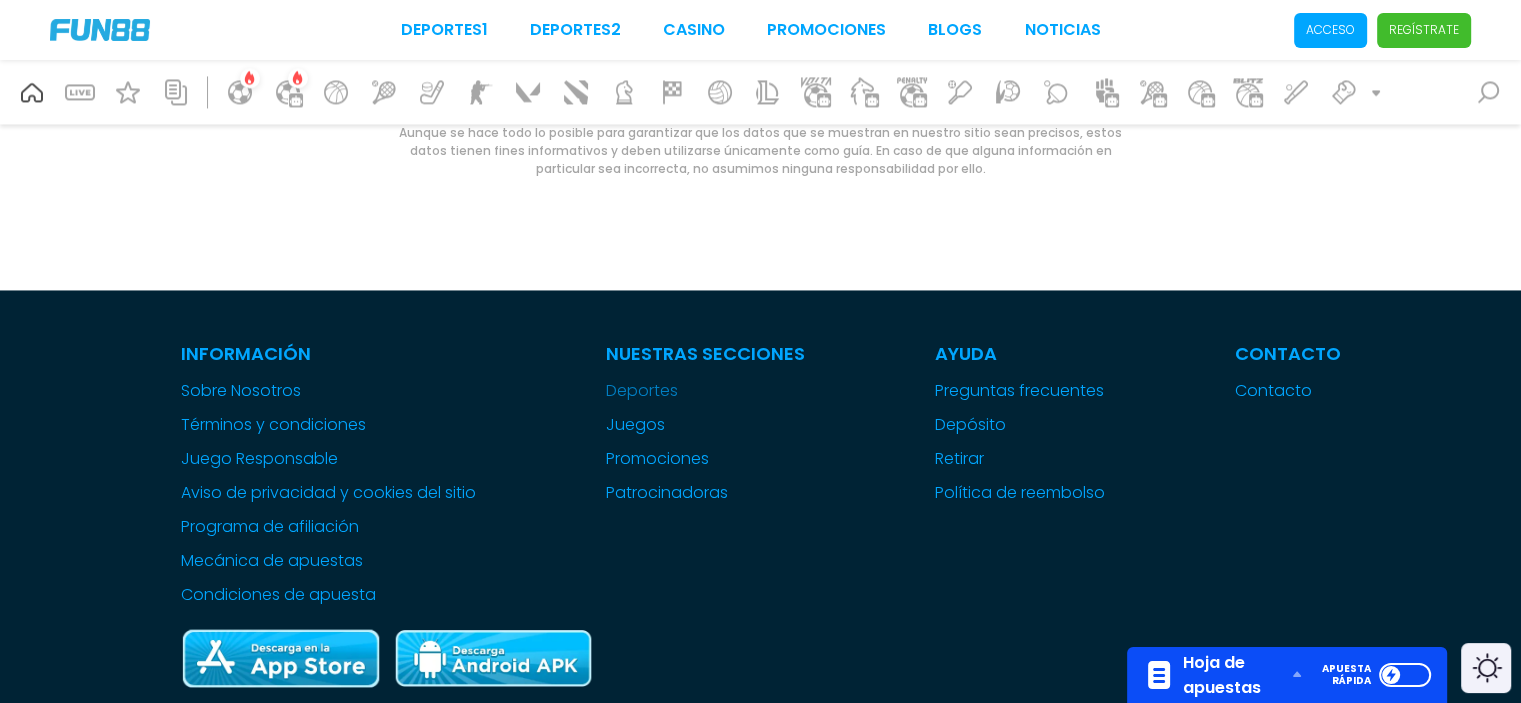 scroll, scrollTop: 3300, scrollLeft: 0, axis: vertical 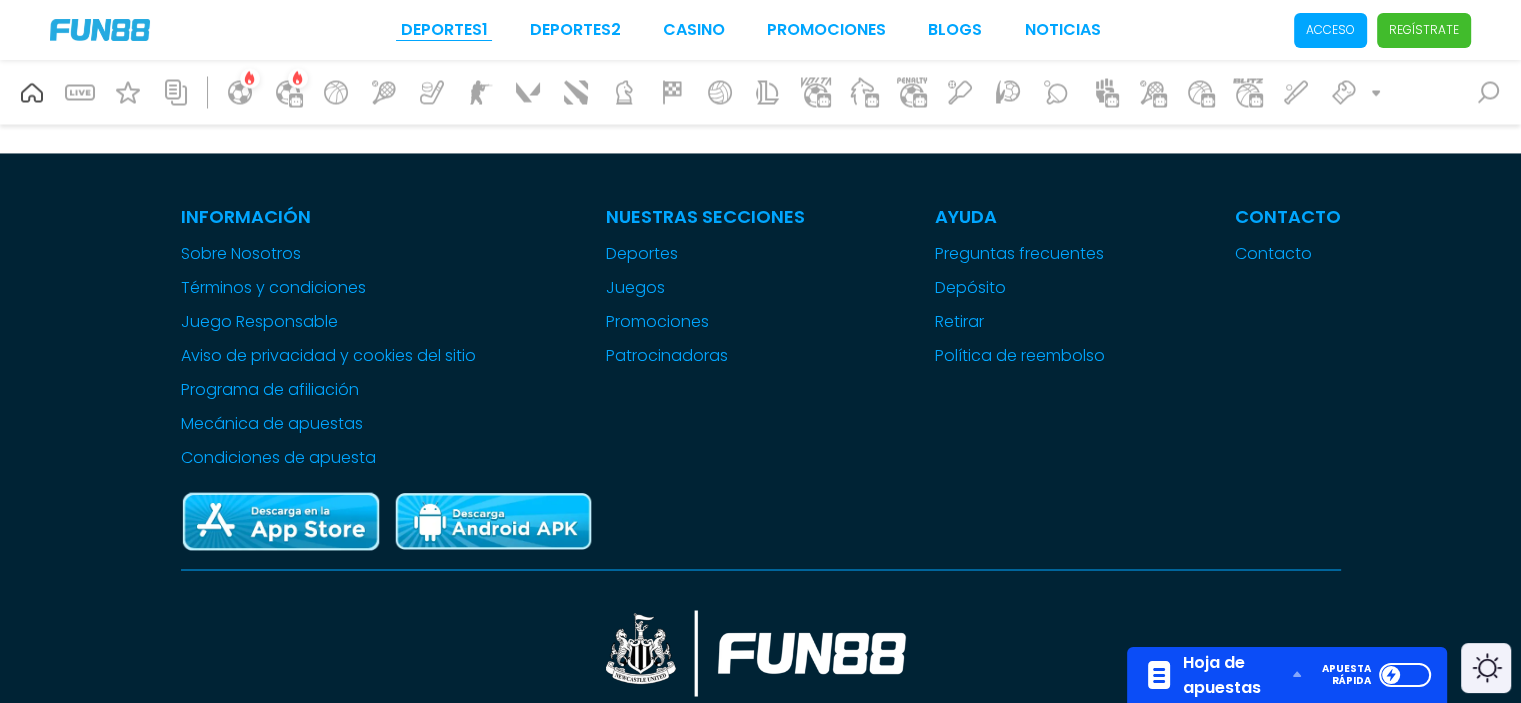 click on "Deportes  1" at bounding box center [444, 30] 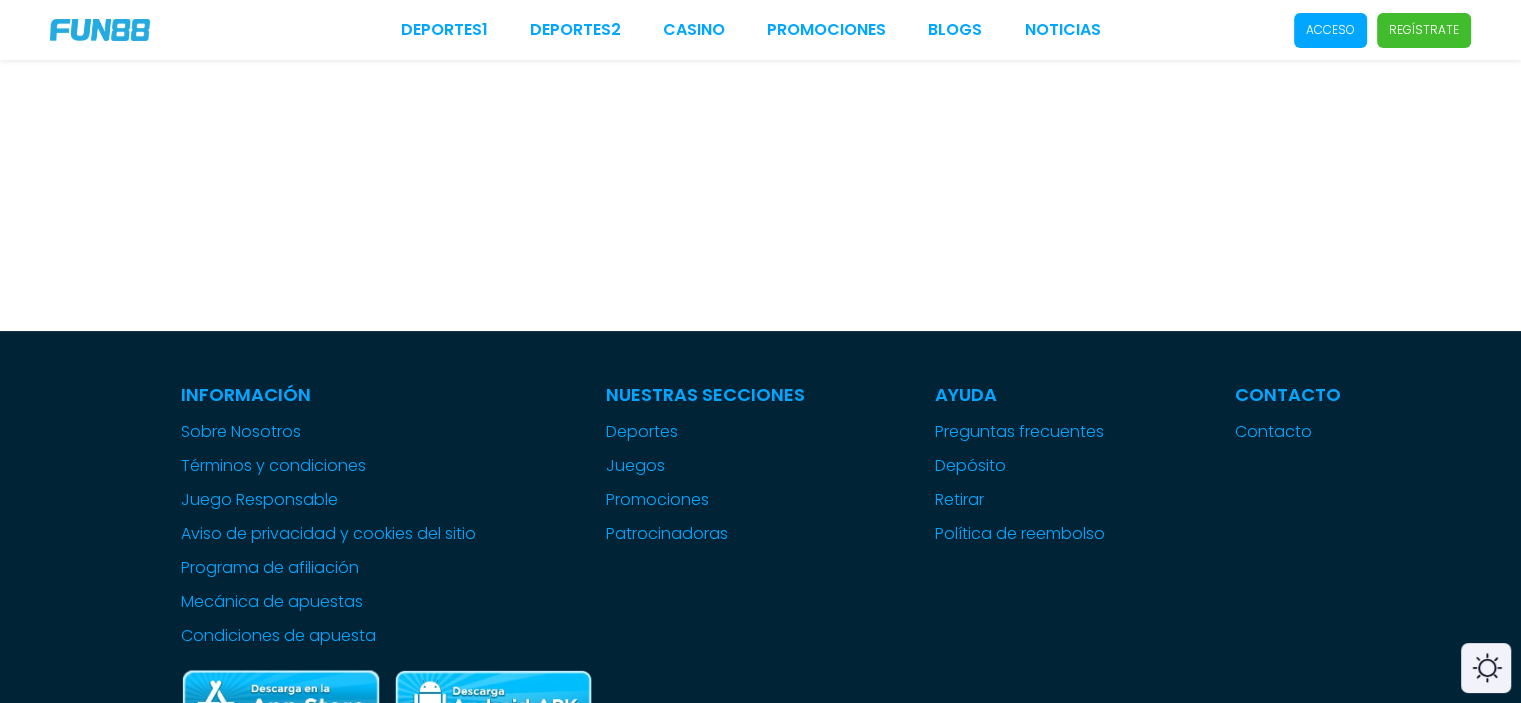 scroll, scrollTop: 0, scrollLeft: 0, axis: both 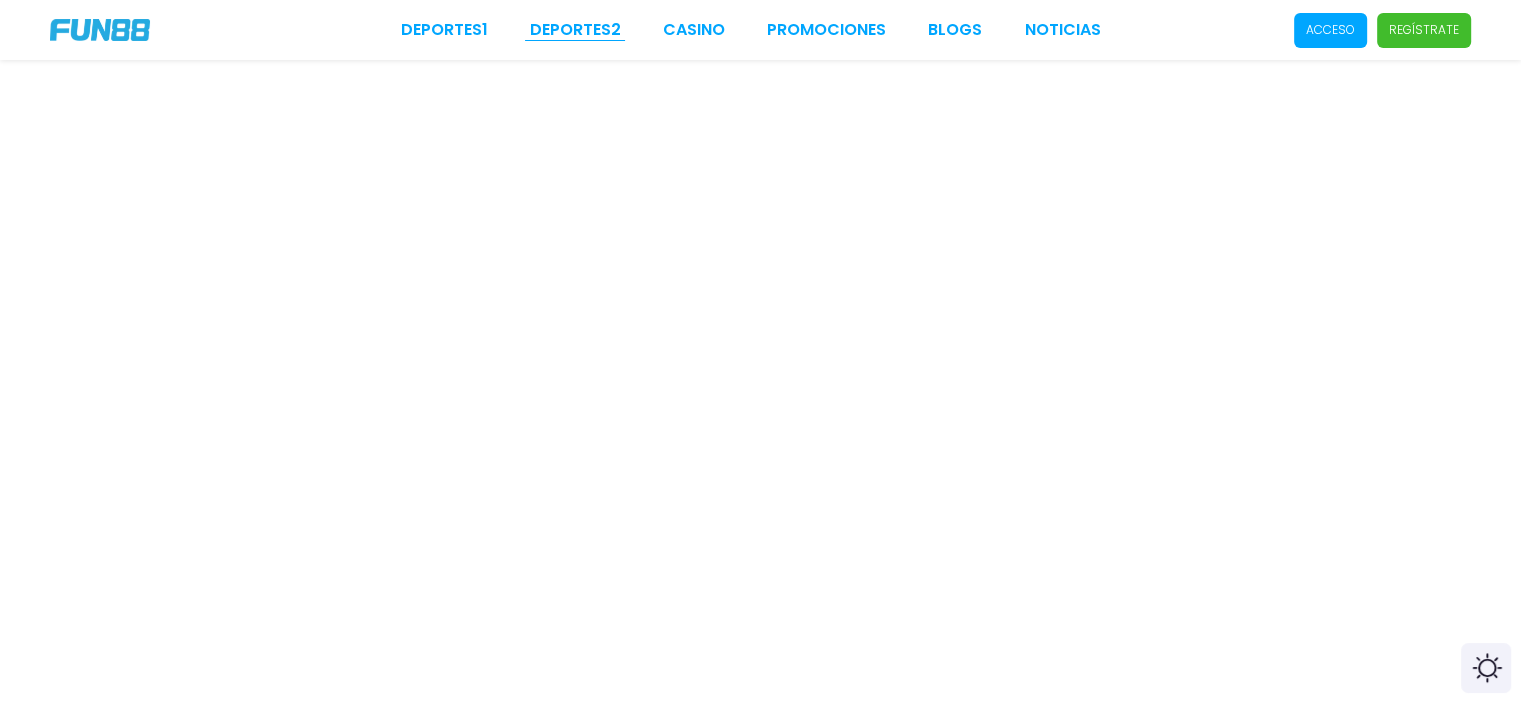 click on "Deportes  2" at bounding box center (575, 30) 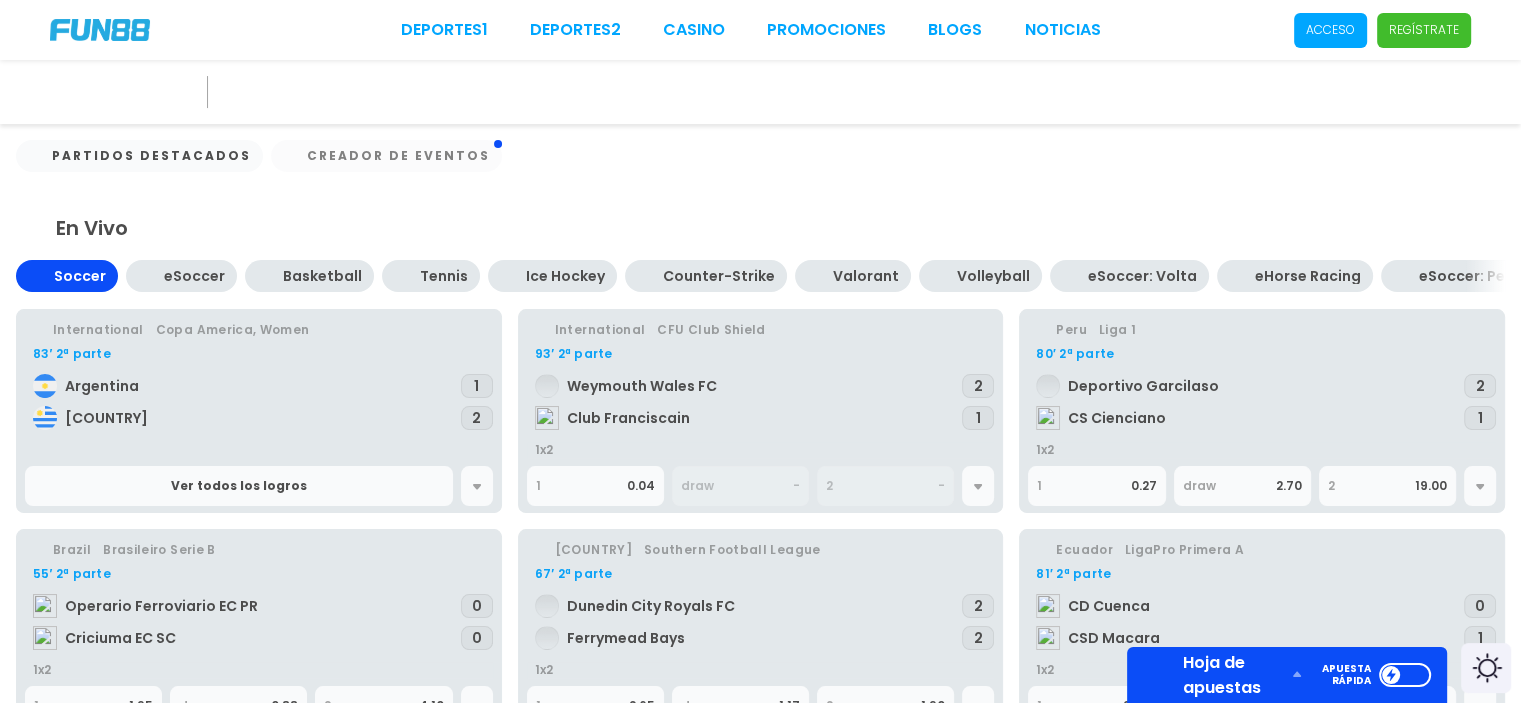 click on "En Vivo Soccer eSoccer Basketball Tennis Ice Counter-Strike Valorant Volleyball eSoccer: Volta eHorse Racing eSoccer: Penalty Table Tennis eFighting eTennis eBasketball eBasketball: Blitz Baseball Boxing eSoccer: X-Battle FC eCricket eShooter eStreetball Mixed Martial Arts Futsal Cricket Beach Volley FC 25 Kabaddi NBA 2K25 NHL 25 Cricket 24 eCricket: Super Over eCricket: X-Battle Bats eVaquejada International Copa America, Women 83′ 2ª parte [COUNTRY] [COUNTRY] 1 2 Ver todos los logros International CFU Club Shield 93′ 2ª parte [TEAM] [TEAM] 2 1 1x2 1 0.04 draw - 2 - Peru Liga 1 80′ 2ª parte [TEAM] [TEAM] 2 1 1x2 1 0.27 draw 2.70 2 19.00 Brazil Brasileiro Serie B 55′ 2ª parte [TEAM] [TEAM] 0 0 1x2 1 1.95 draw 0.88 2 4.10 New Zealand Southern Football League 67′ 2ª parte [TEAM] [TEAM] 2 2 1x2 1 2.65 draw 1.17 2 1.90 Ecuador LigaPro Primera A 81′ 2ª parte [TEAM] [TEAM] 0 1 1x2 1 25.00 draw 2" at bounding box center [760, 978] 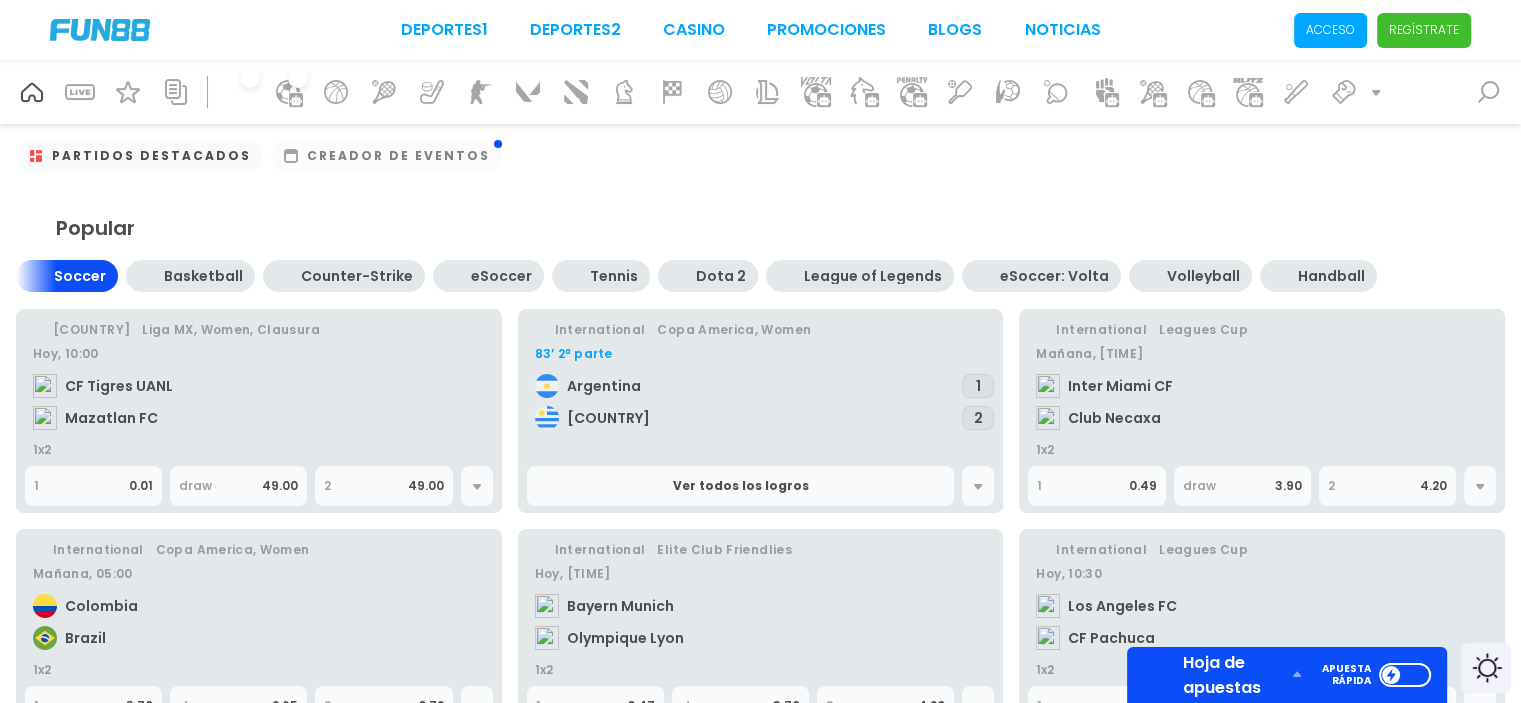 click on "Deportes  2" at bounding box center (575, 30) 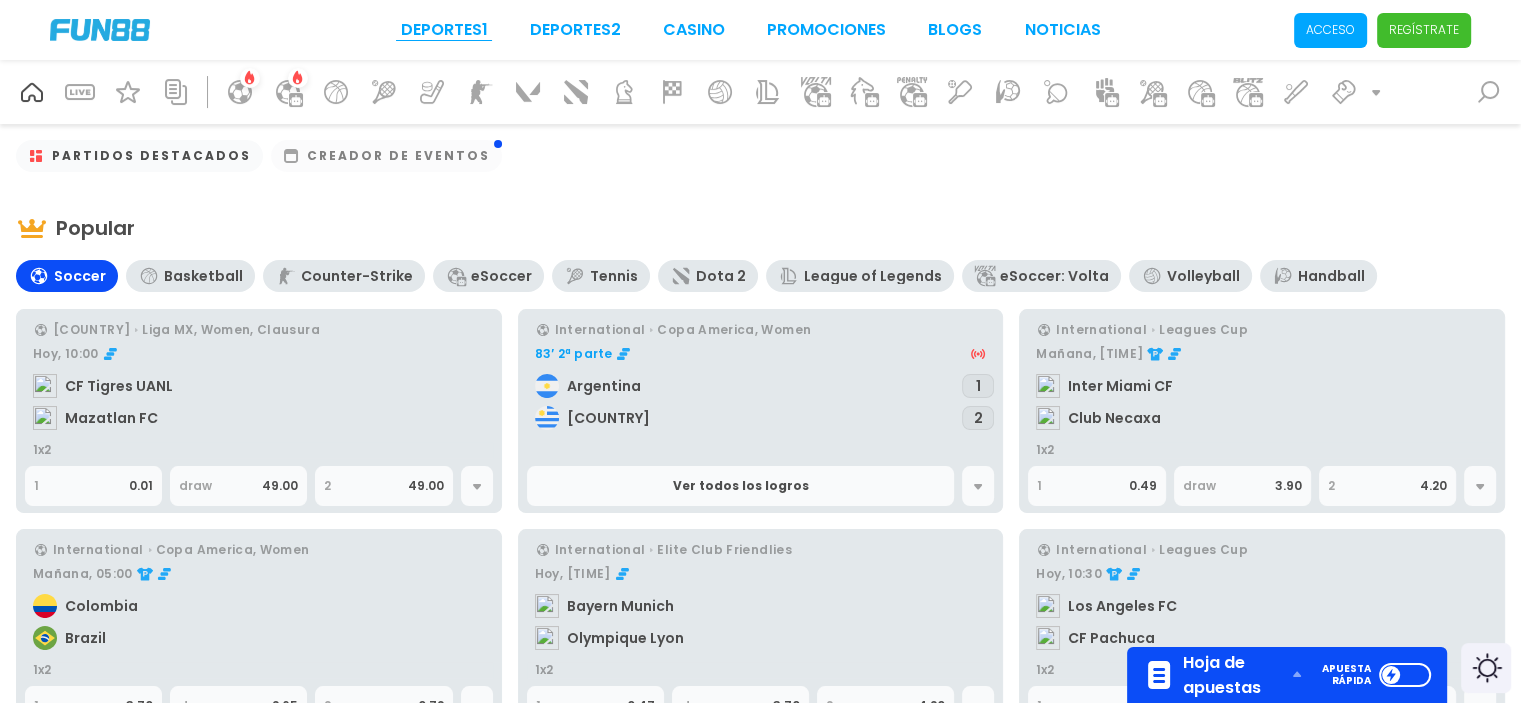 click on "Deportes  1" at bounding box center (444, 30) 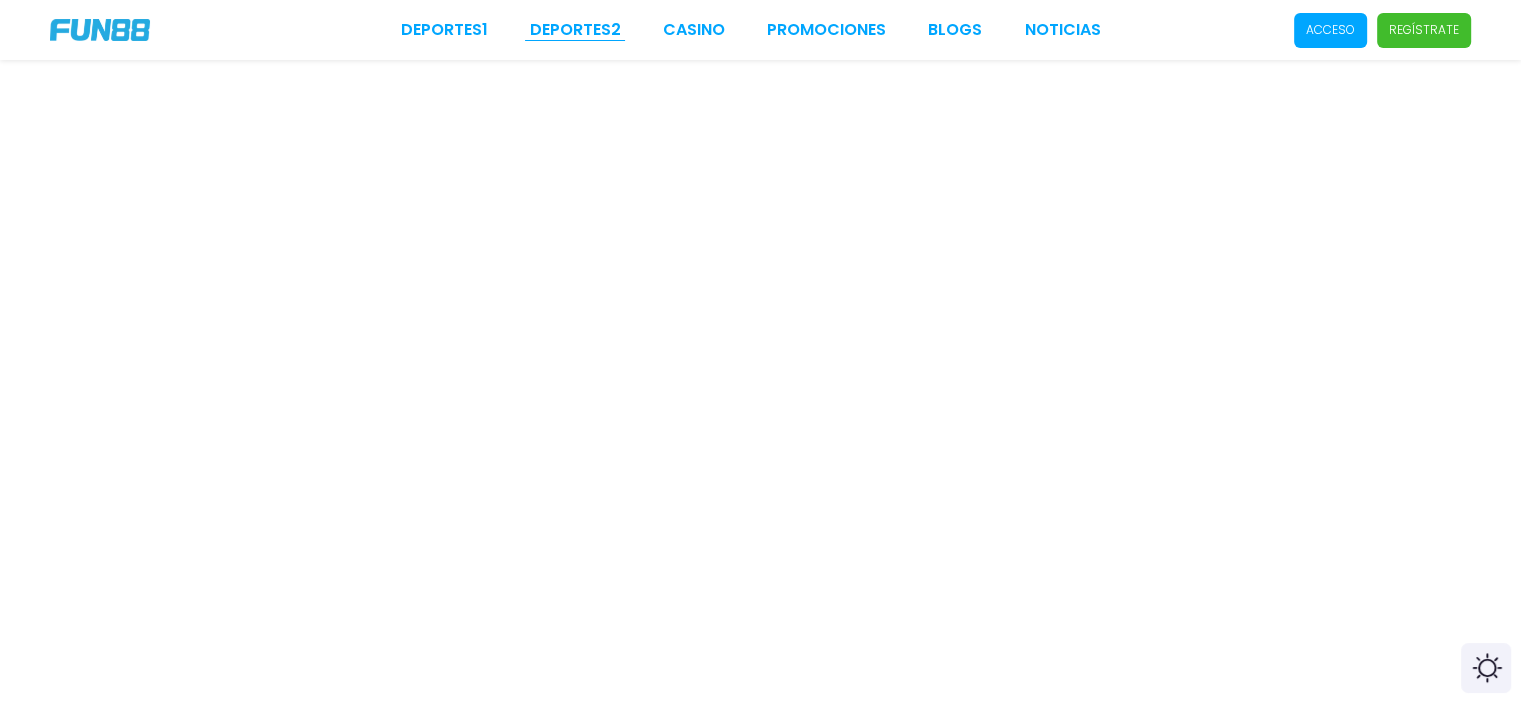 click on "Deportes  2" at bounding box center (575, 30) 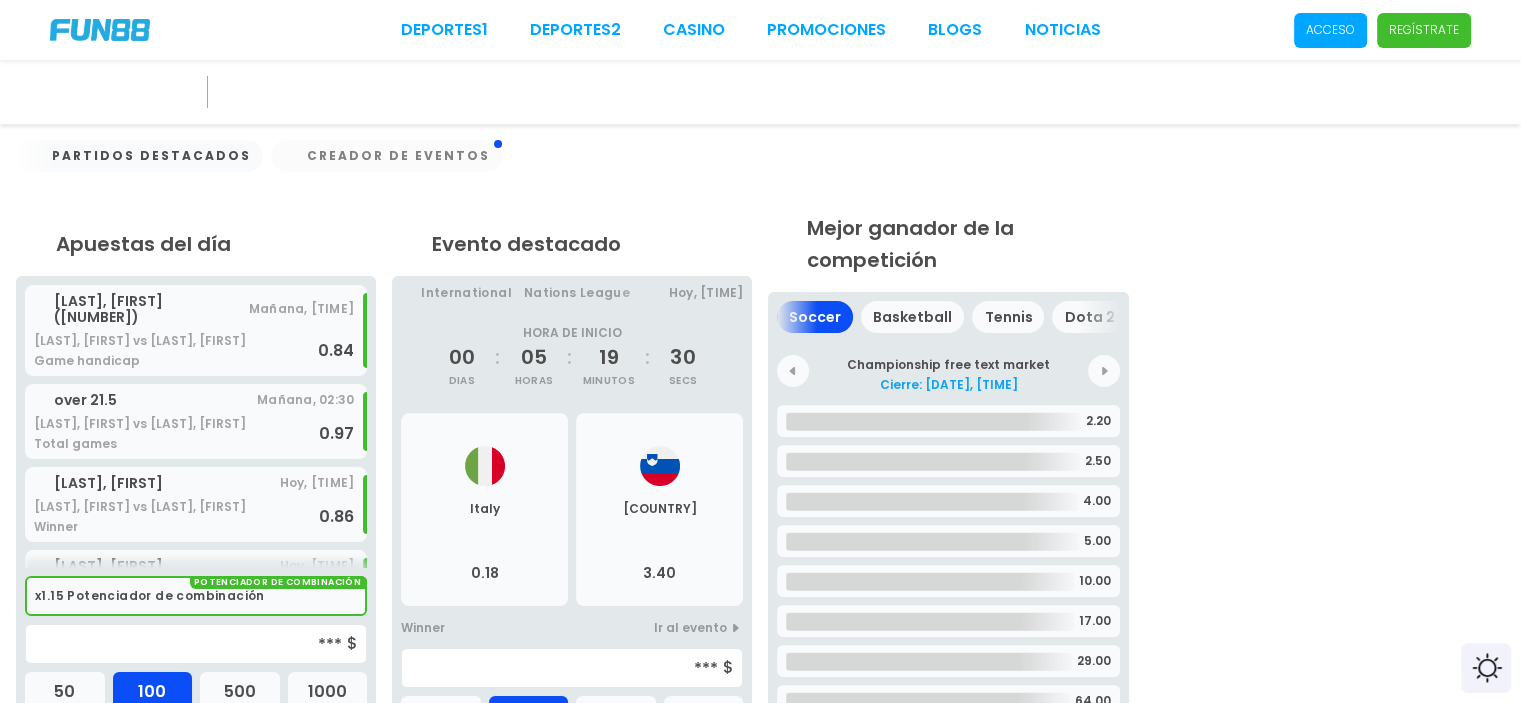 click on "CASINO" at bounding box center [694, 30] 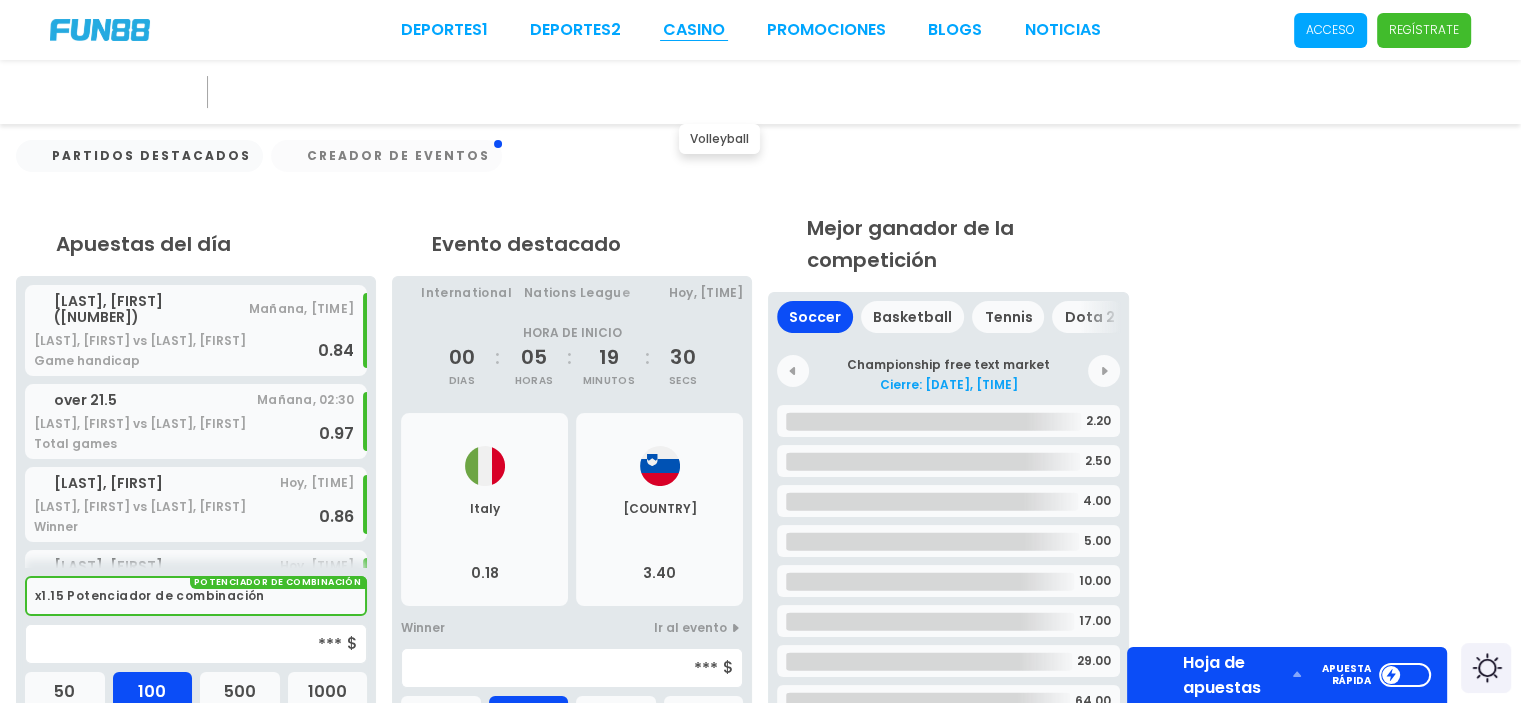 click on "CASINO" at bounding box center [694, 30] 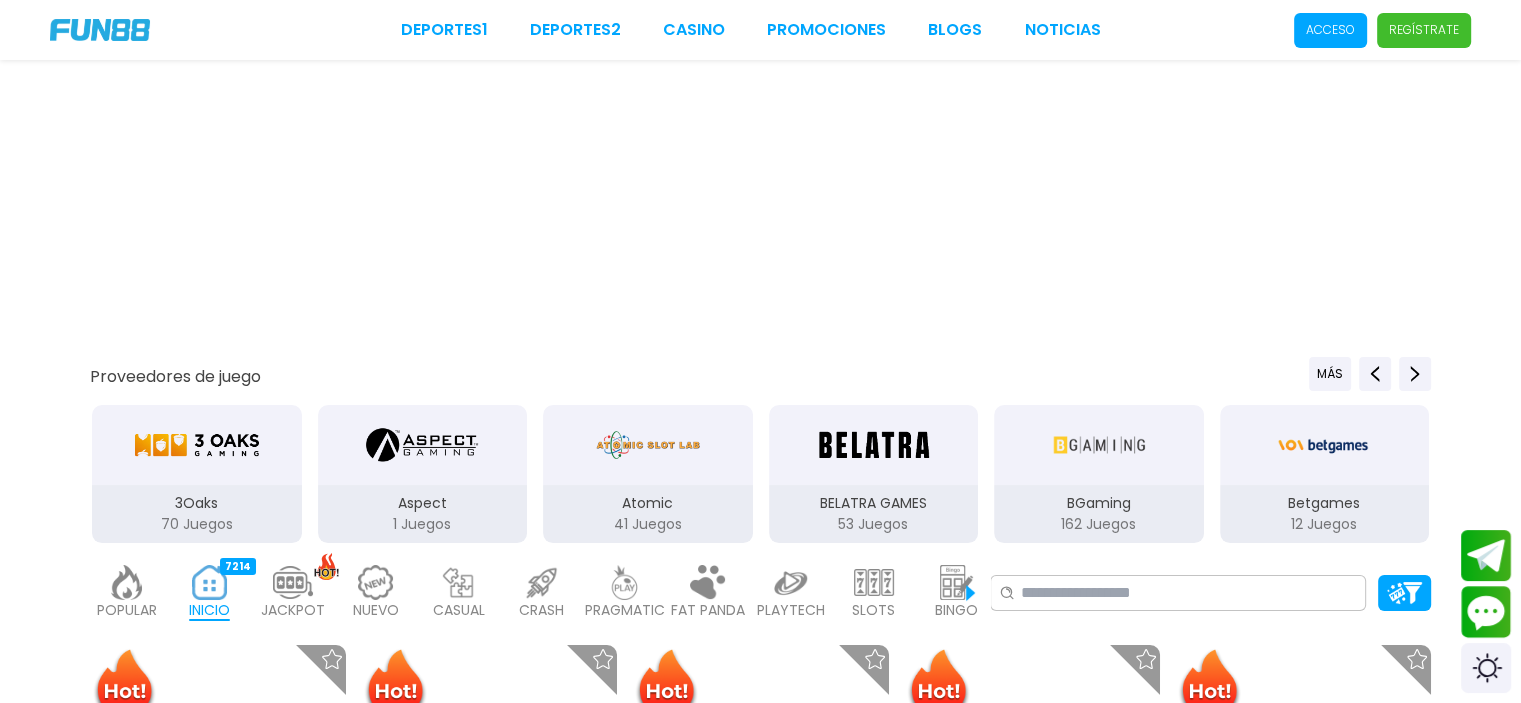 click on "CASINO" at bounding box center (694, 30) 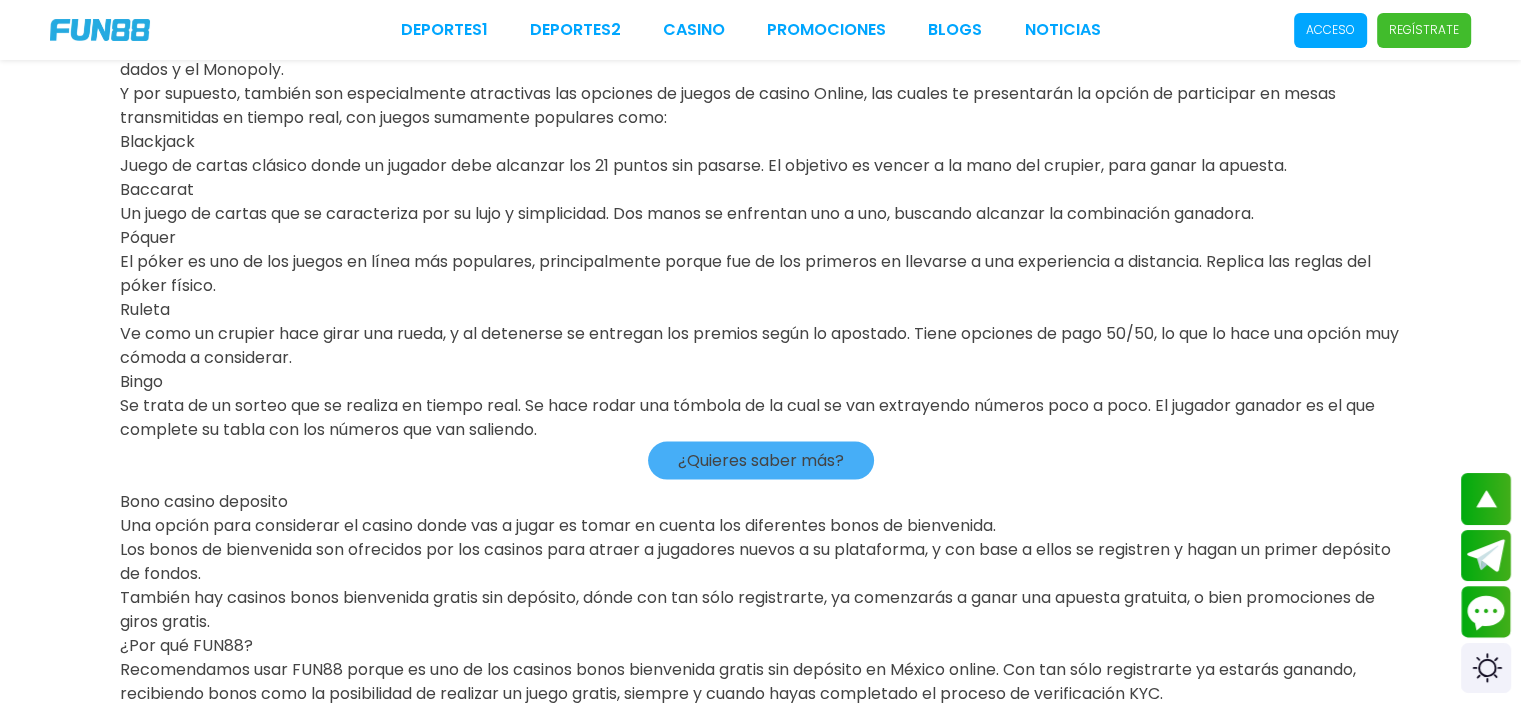 scroll, scrollTop: 4100, scrollLeft: 0, axis: vertical 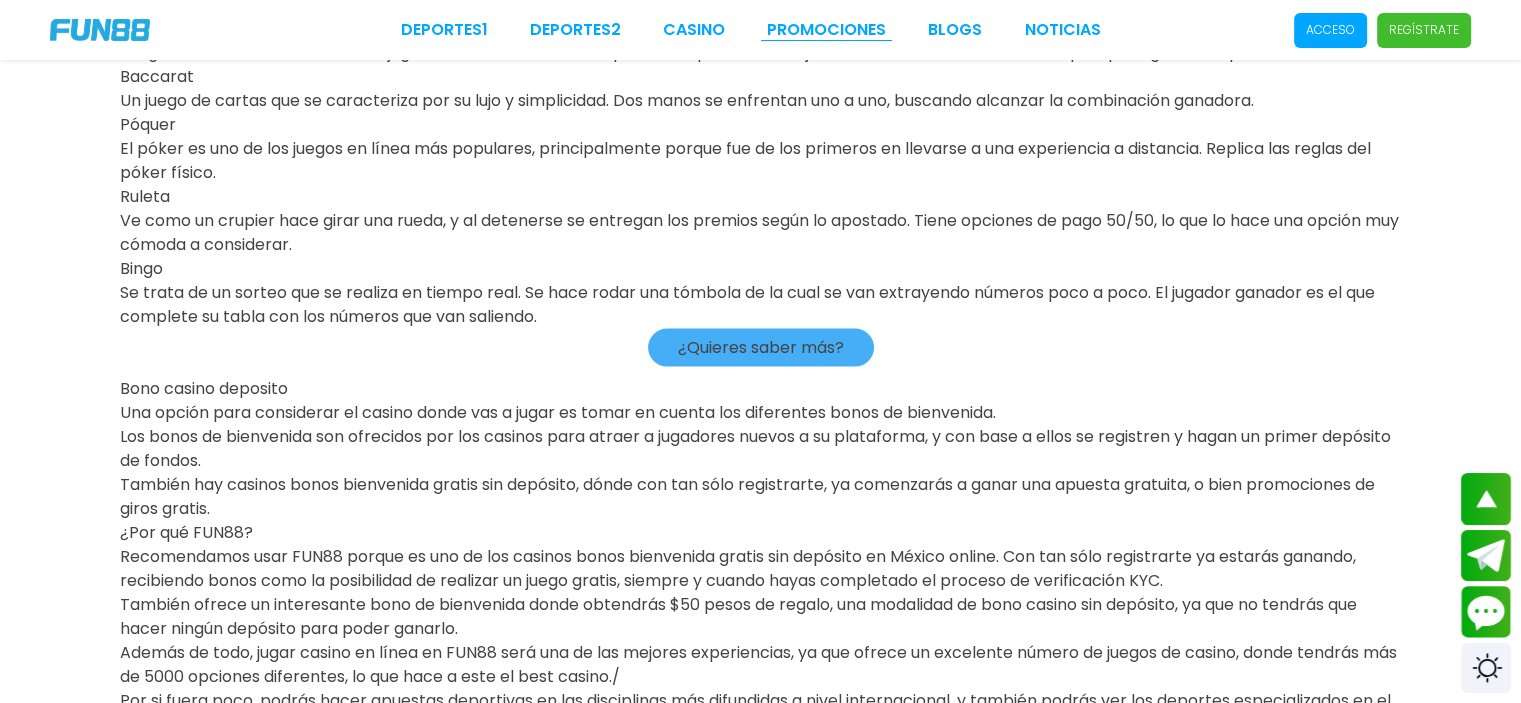click on "Promociones" at bounding box center (826, 30) 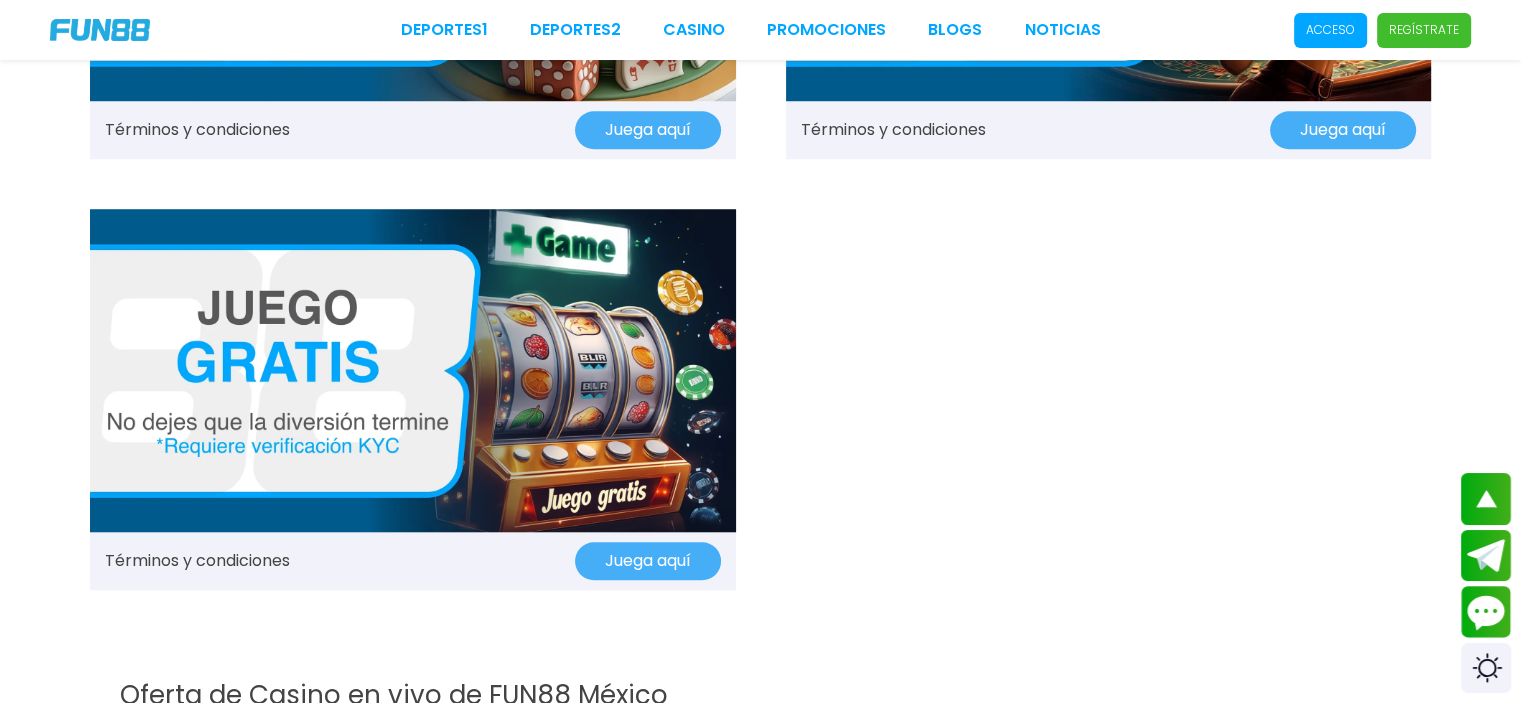 scroll, scrollTop: 1900, scrollLeft: 0, axis: vertical 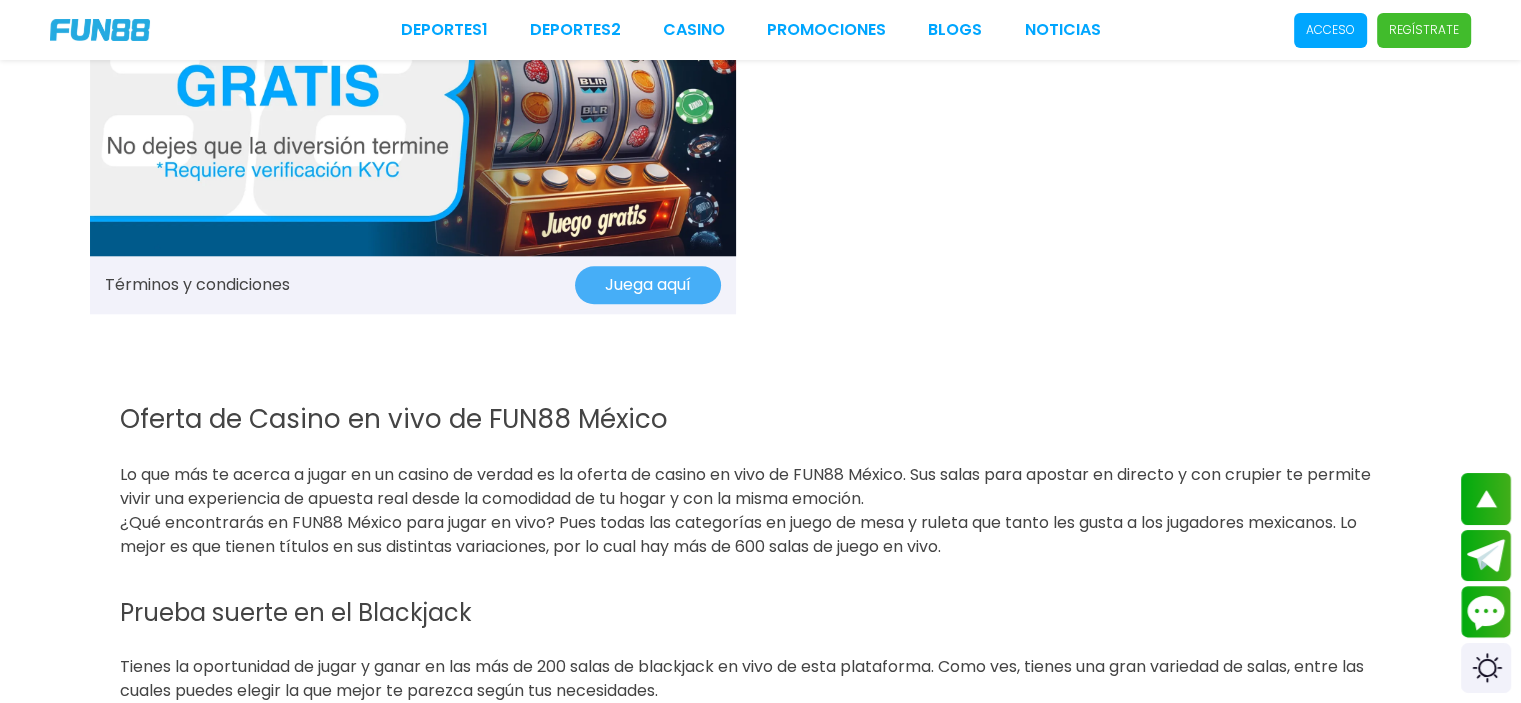 drag, startPoint x: 647, startPoint y: 284, endPoint x: 414, endPoint y: 421, distance: 270.29242 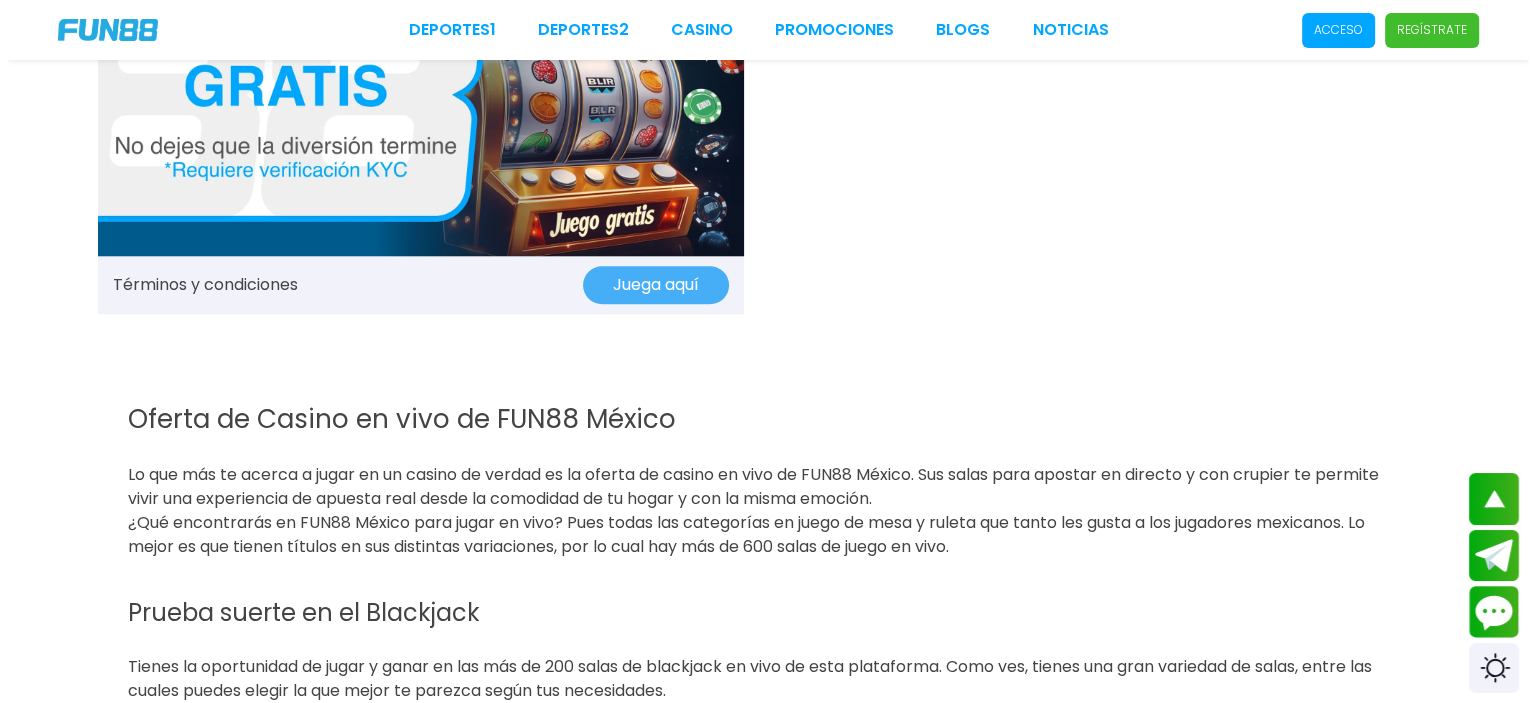 scroll, scrollTop: 0, scrollLeft: 0, axis: both 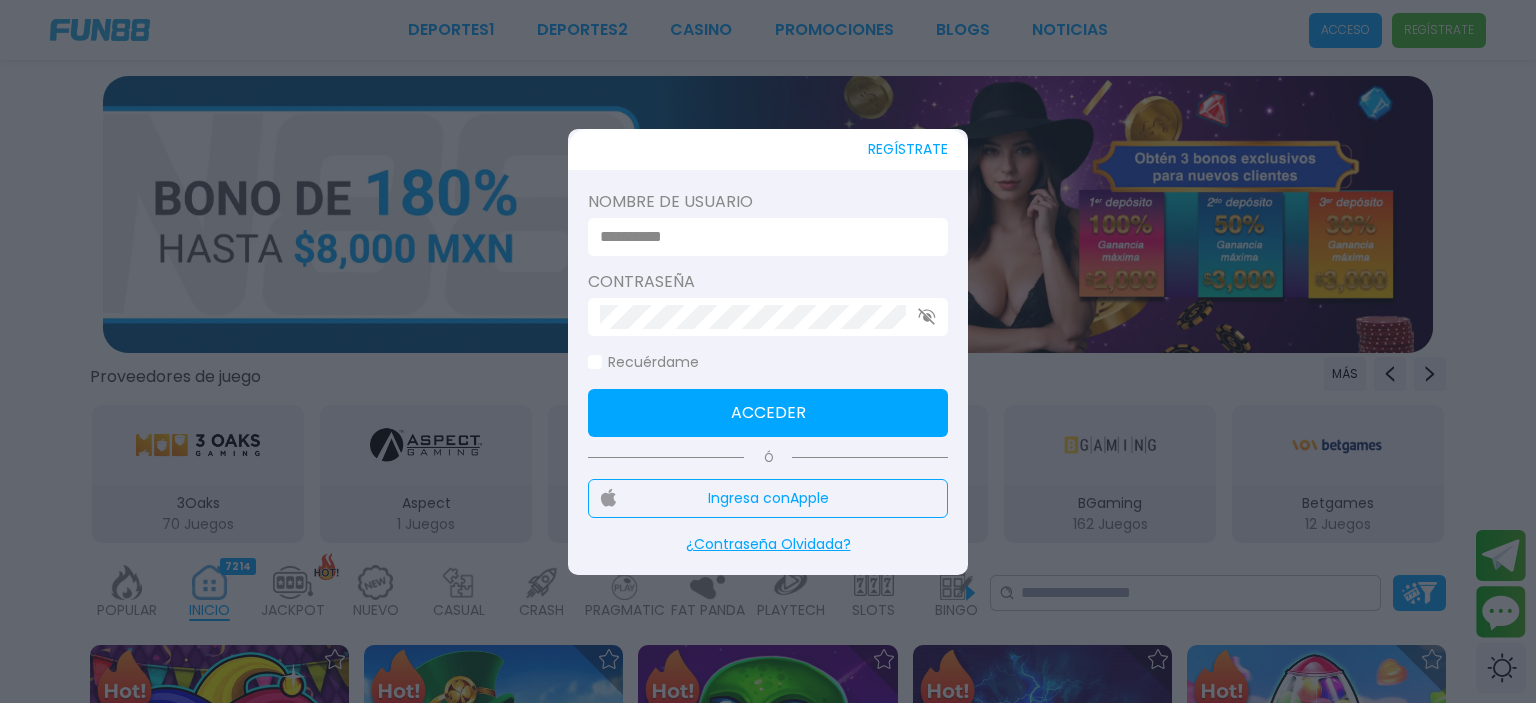 click at bounding box center [768, 351] 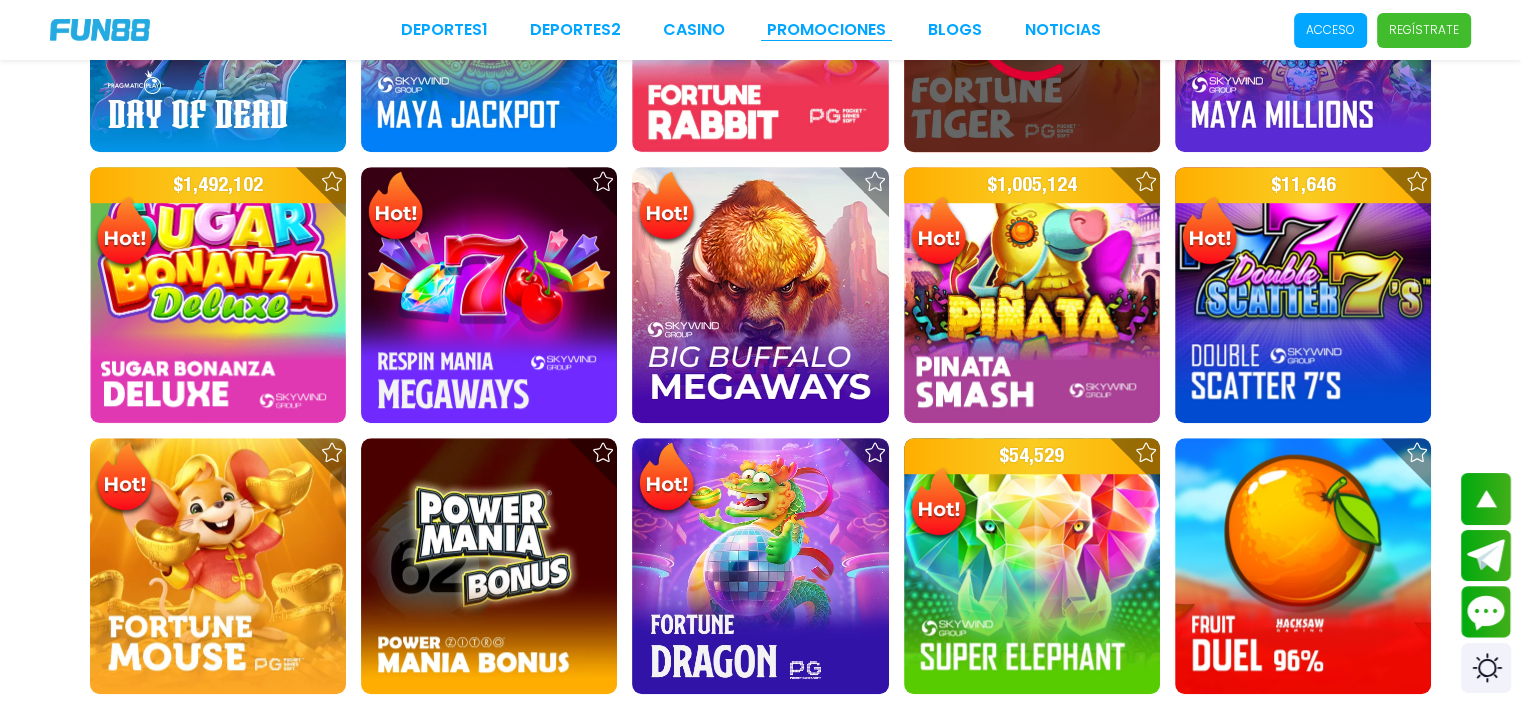 scroll, scrollTop: 1000, scrollLeft: 0, axis: vertical 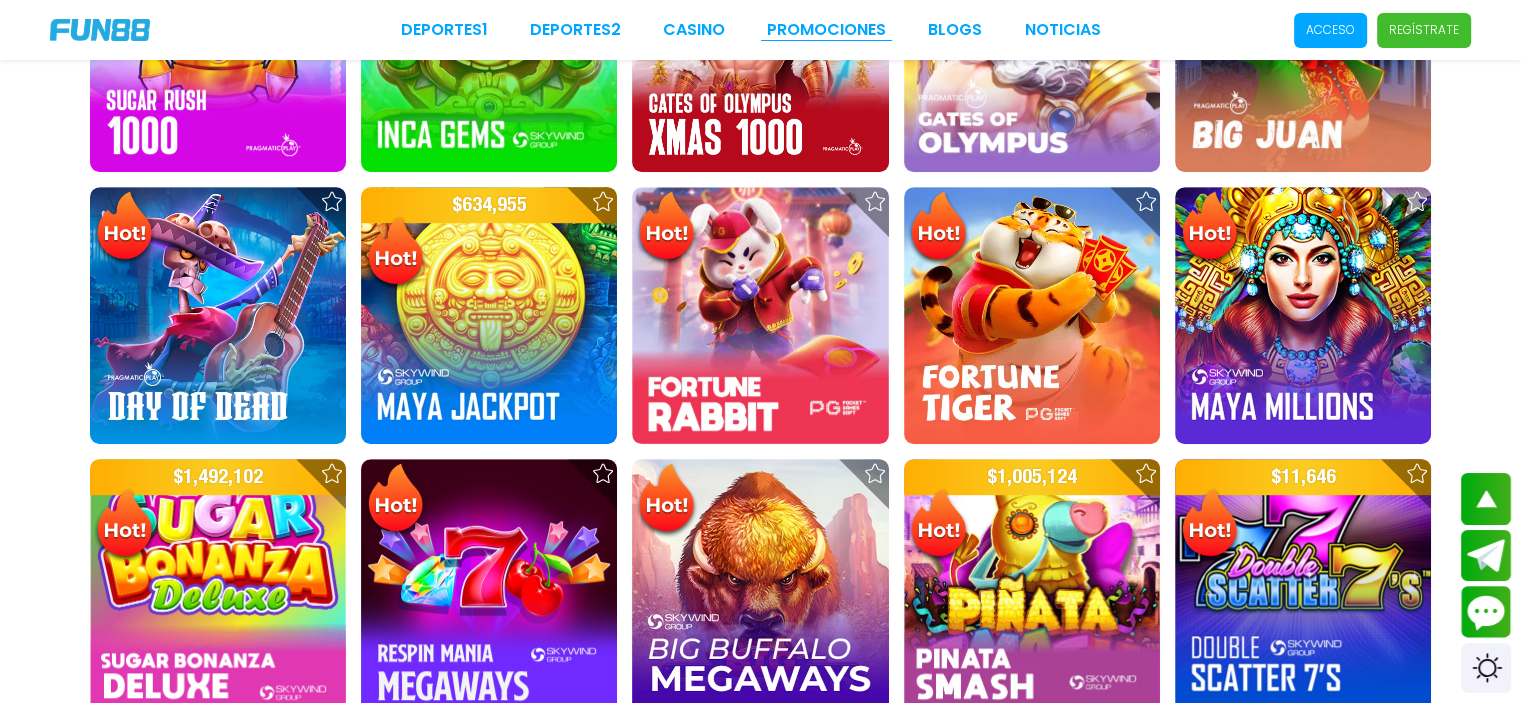click on "Promociones" at bounding box center (826, 30) 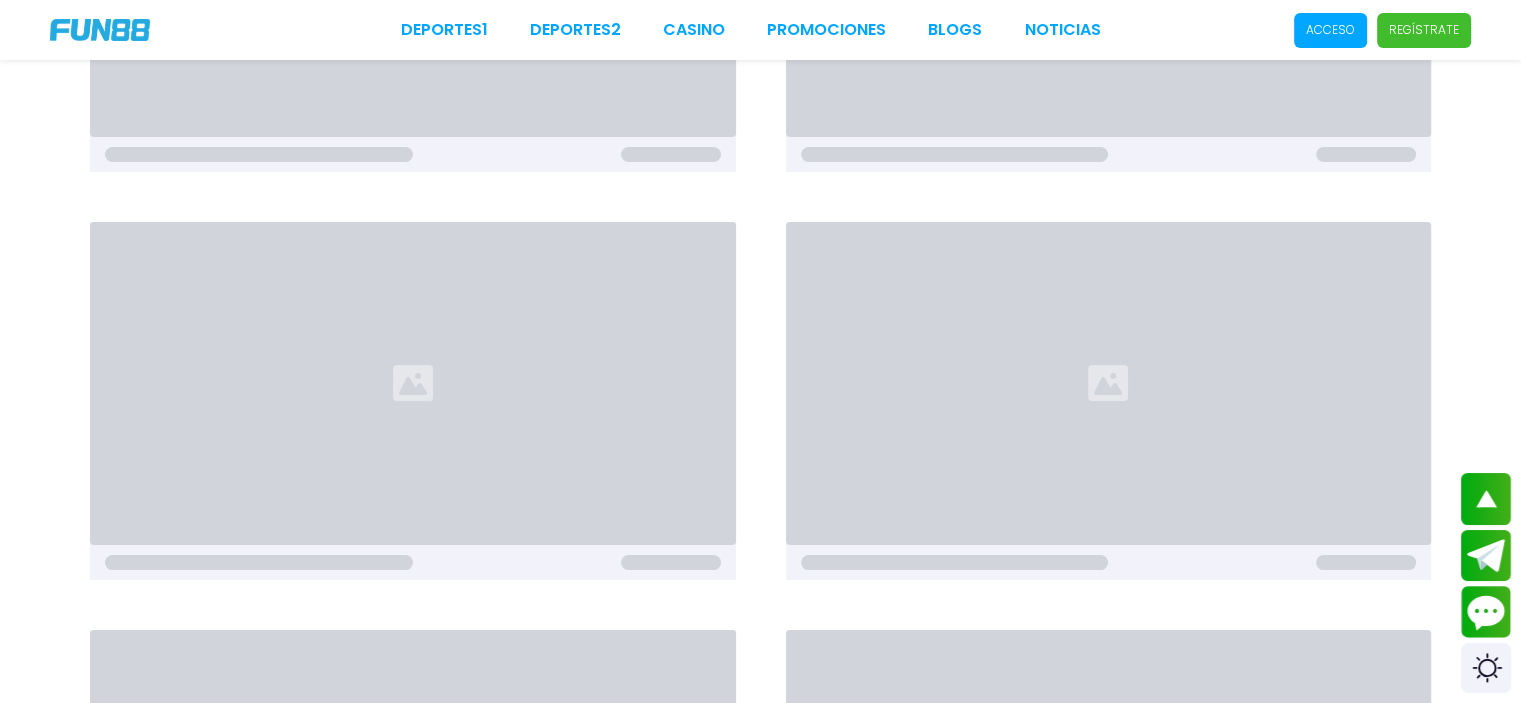 scroll, scrollTop: 0, scrollLeft: 0, axis: both 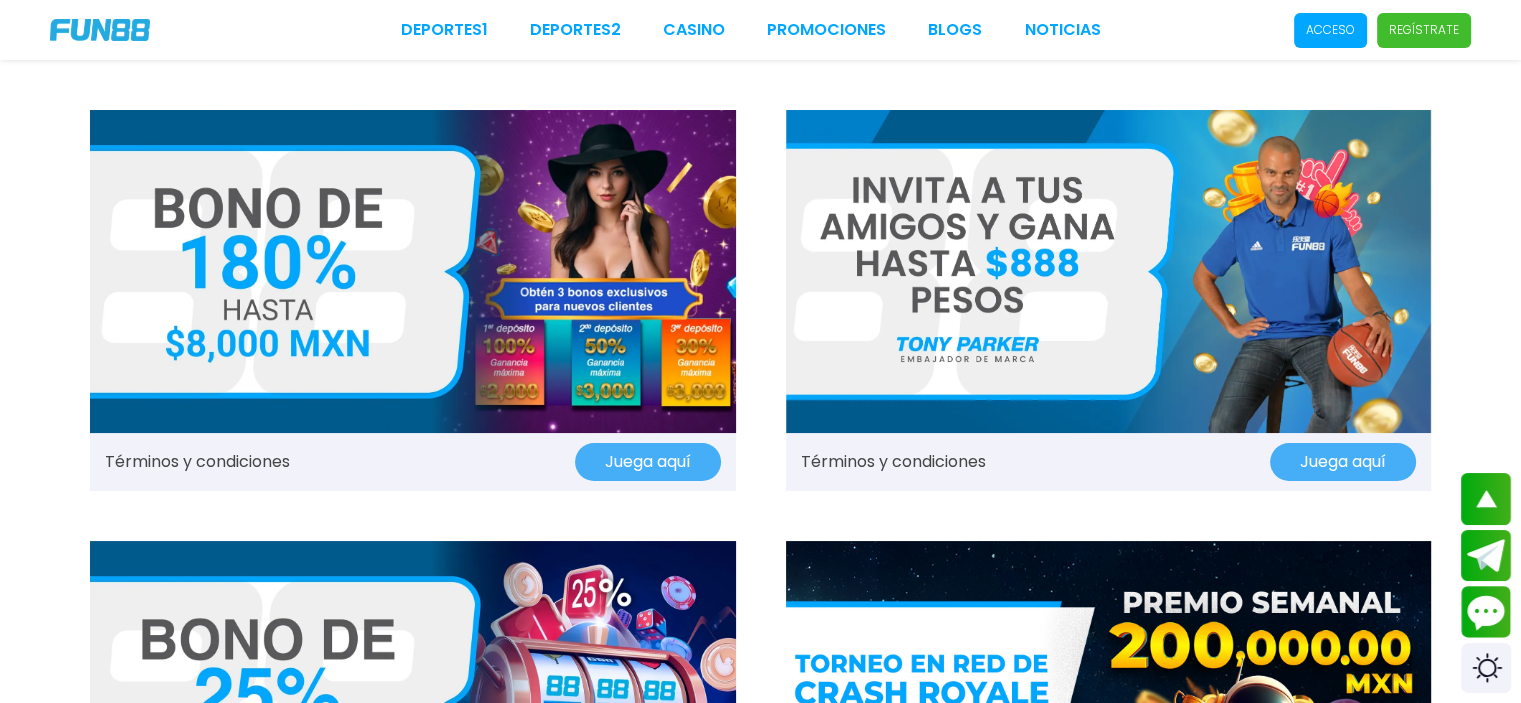 click on "Deportes  1 Deportes  2 CASINO Promociones BLOGS NOTICIAS Acceso Regístrate" at bounding box center [760, 30] 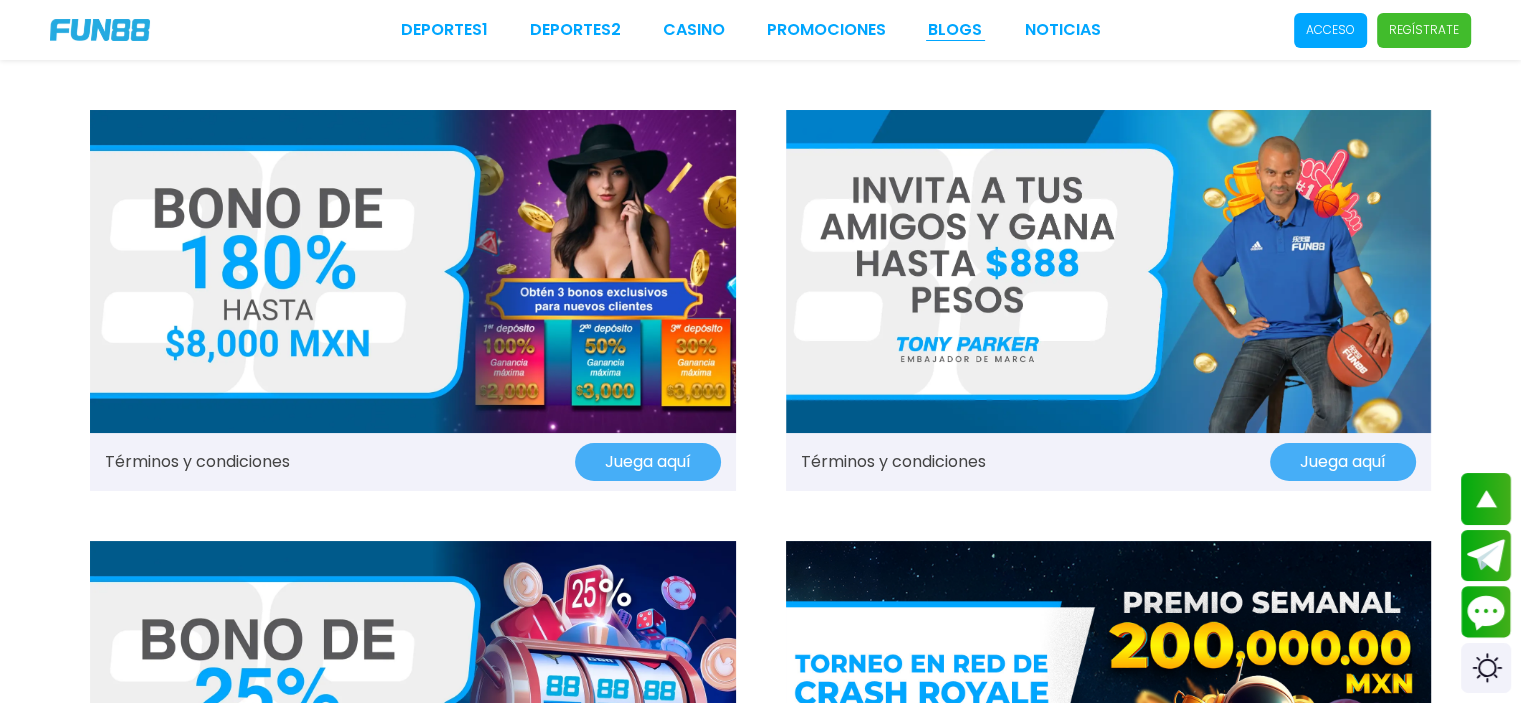 click on "BLOGS" at bounding box center [955, 30] 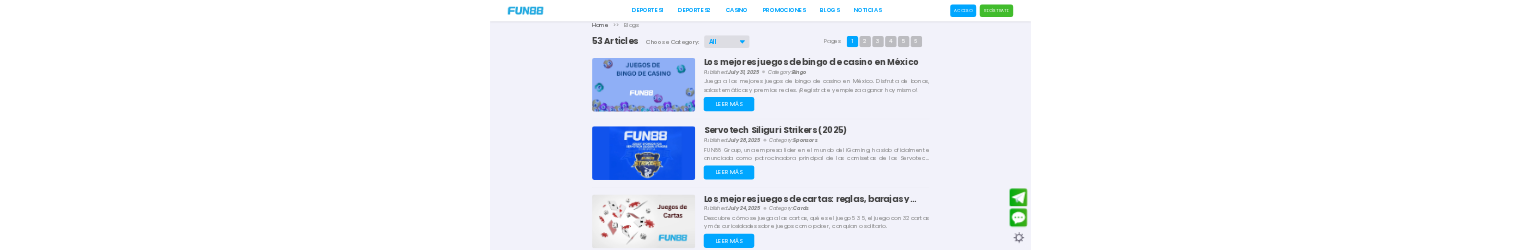 scroll, scrollTop: 0, scrollLeft: 0, axis: both 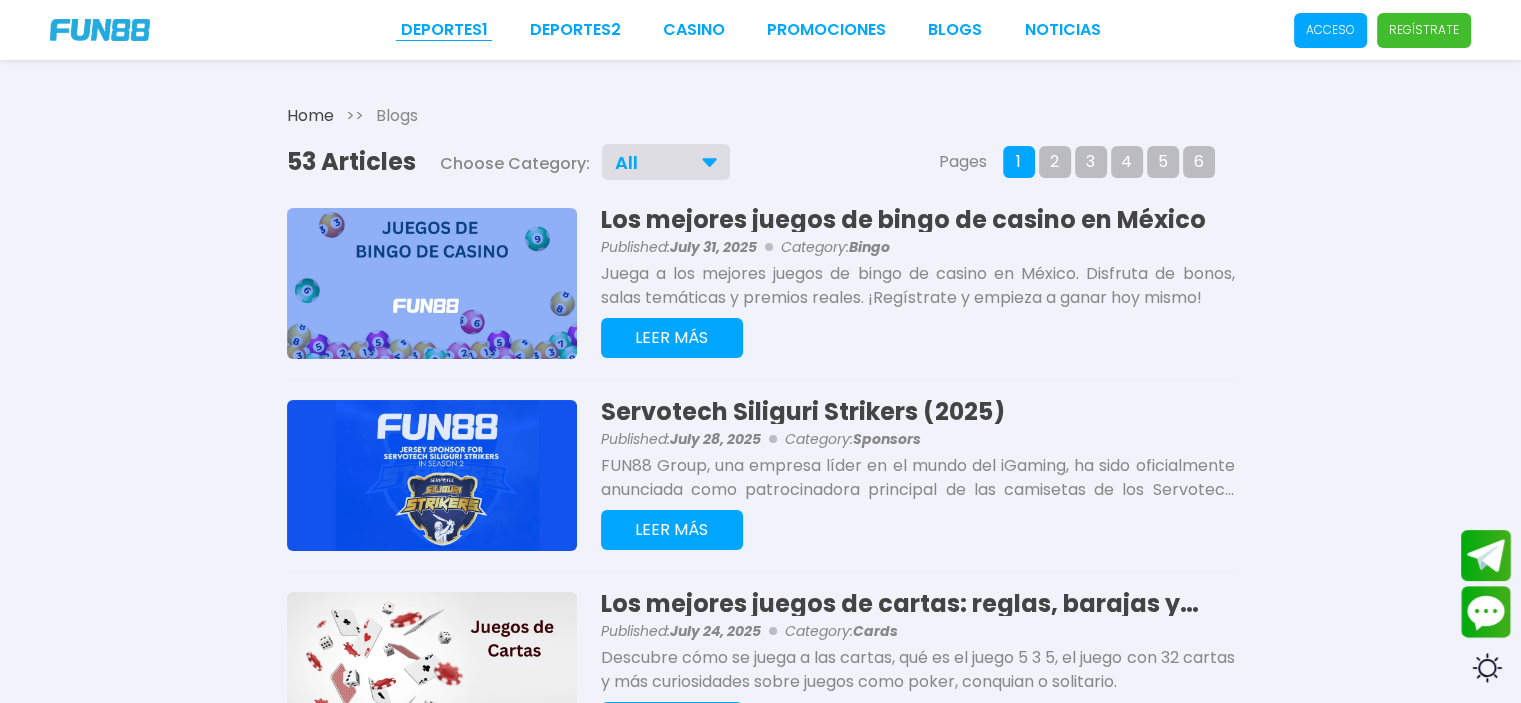 click on "Deportes  1" at bounding box center (444, 30) 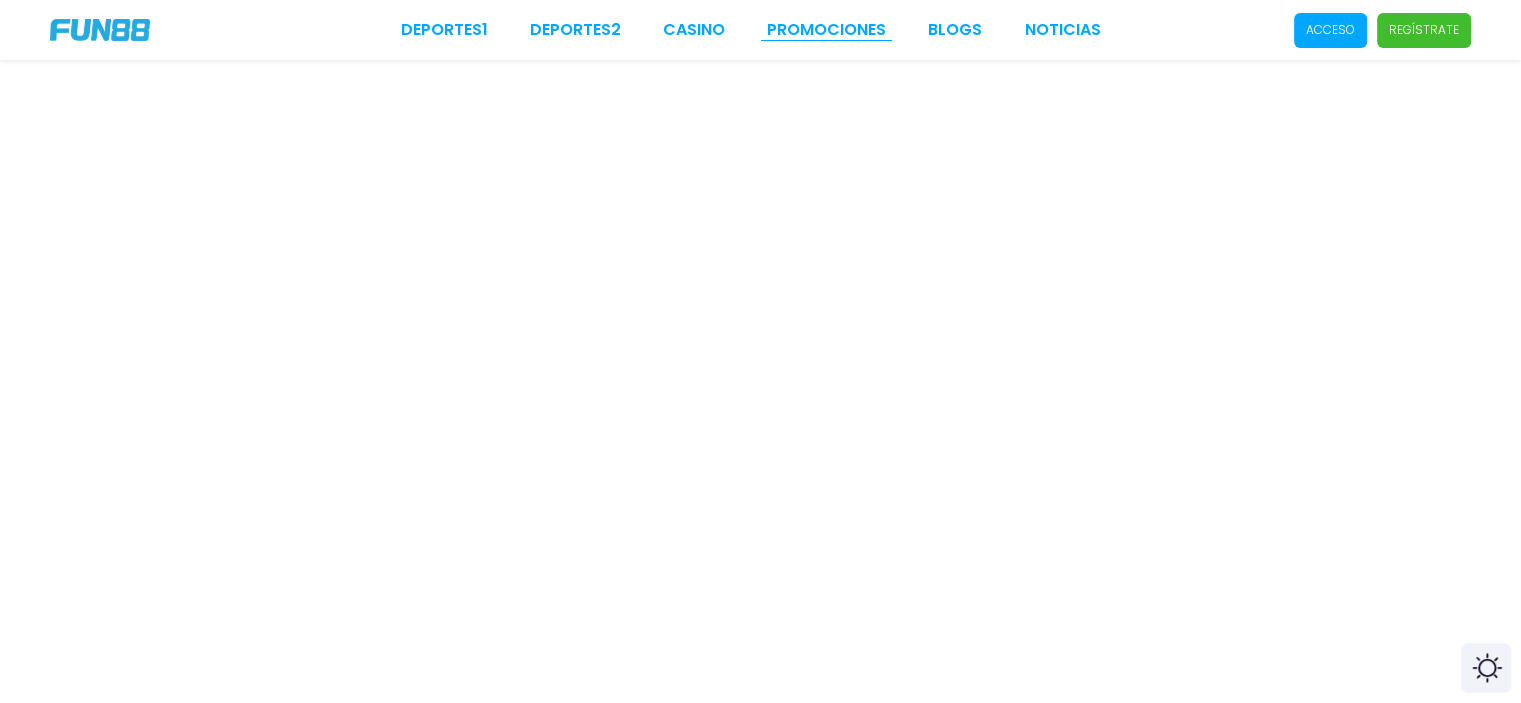 click on "Promociones" at bounding box center [826, 30] 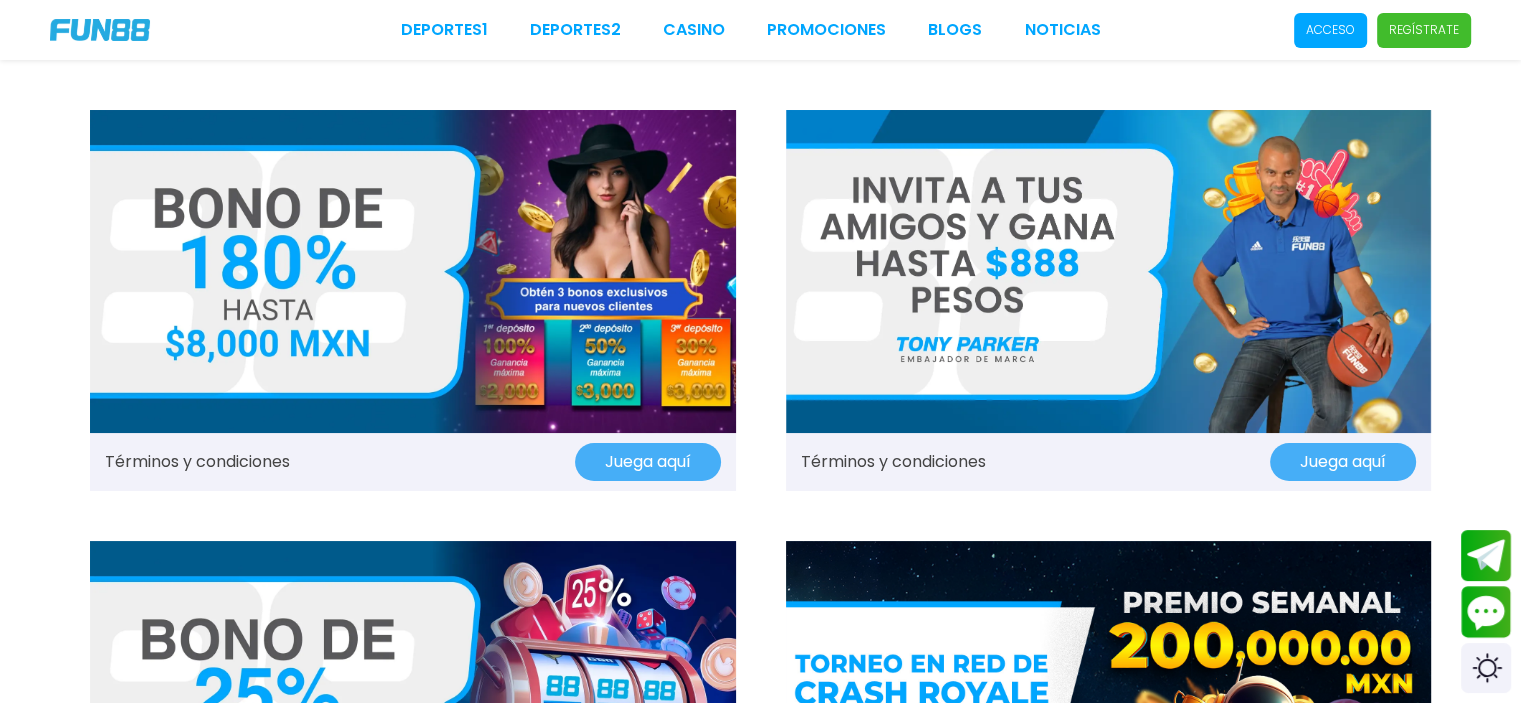 drag, startPoint x: 0, startPoint y: 658, endPoint x: 52, endPoint y: 647, distance: 53.15073 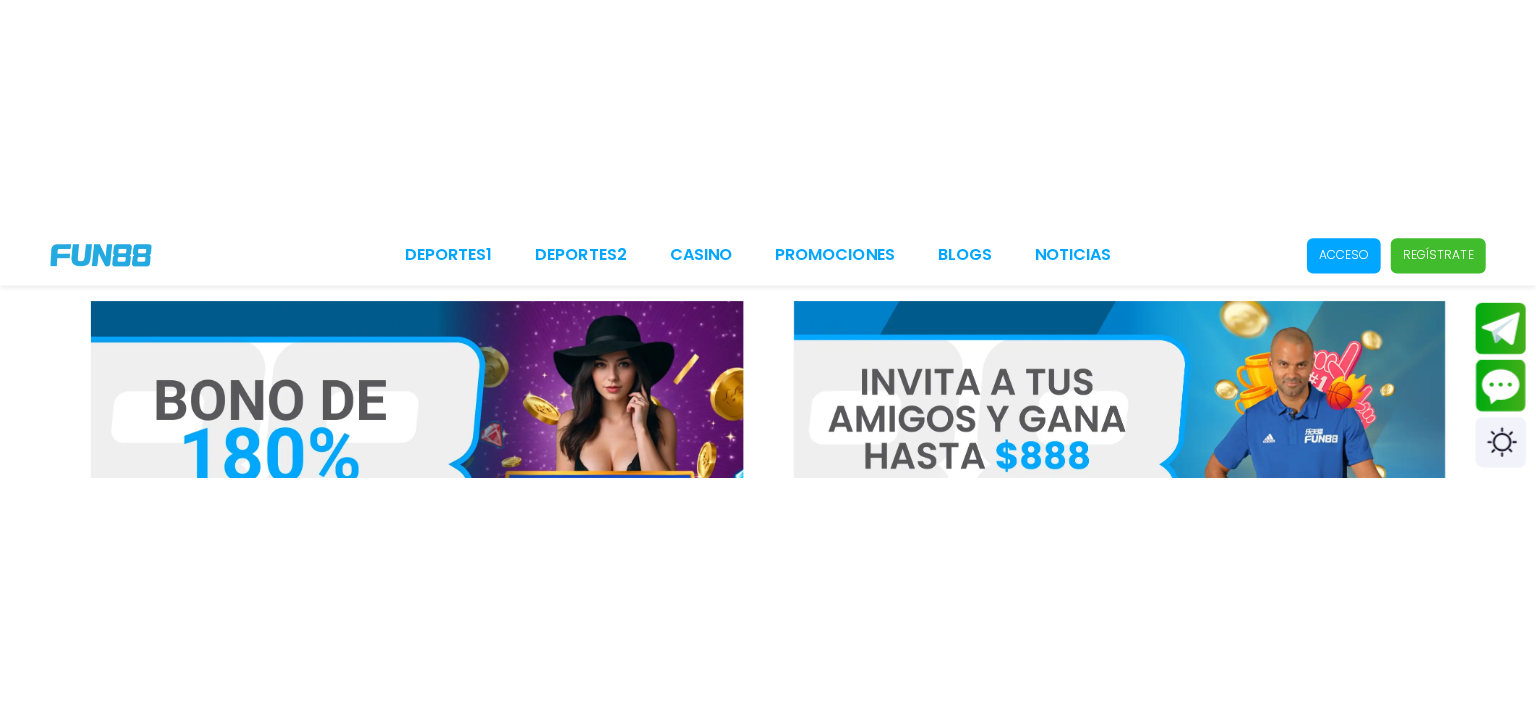 scroll, scrollTop: 0, scrollLeft: 0, axis: both 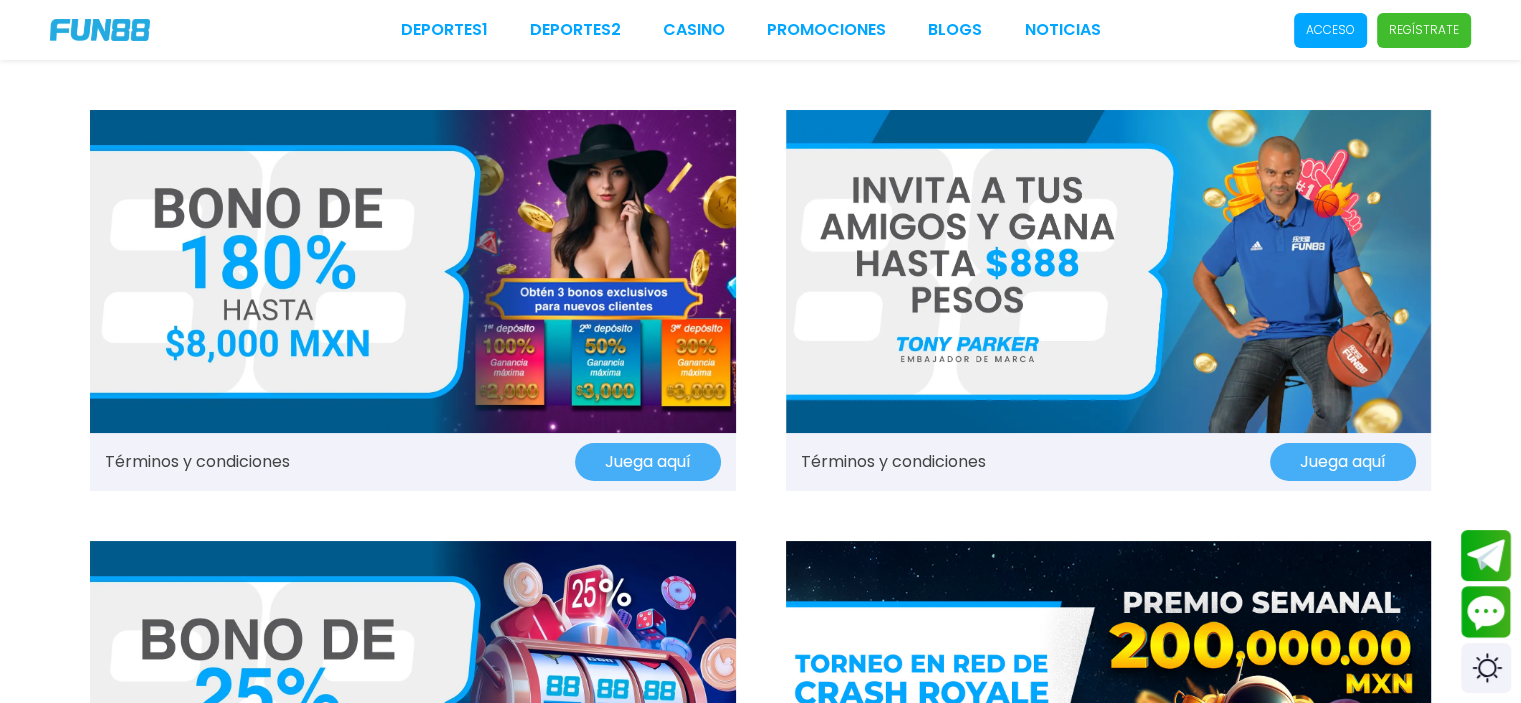 click on "Términos y condiciones Juega aquí" at bounding box center [413, 462] 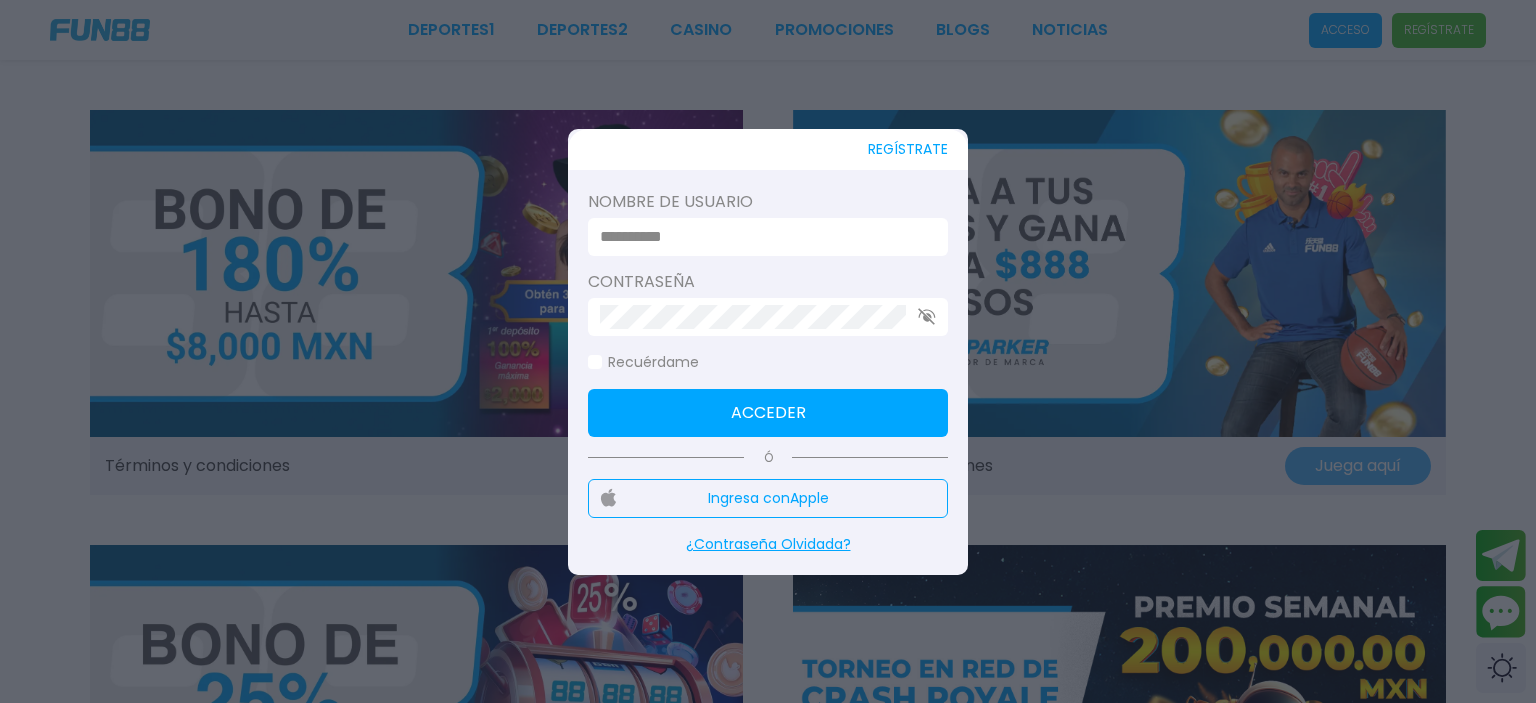 click on "REGÍSTRATE" at bounding box center [908, 149] 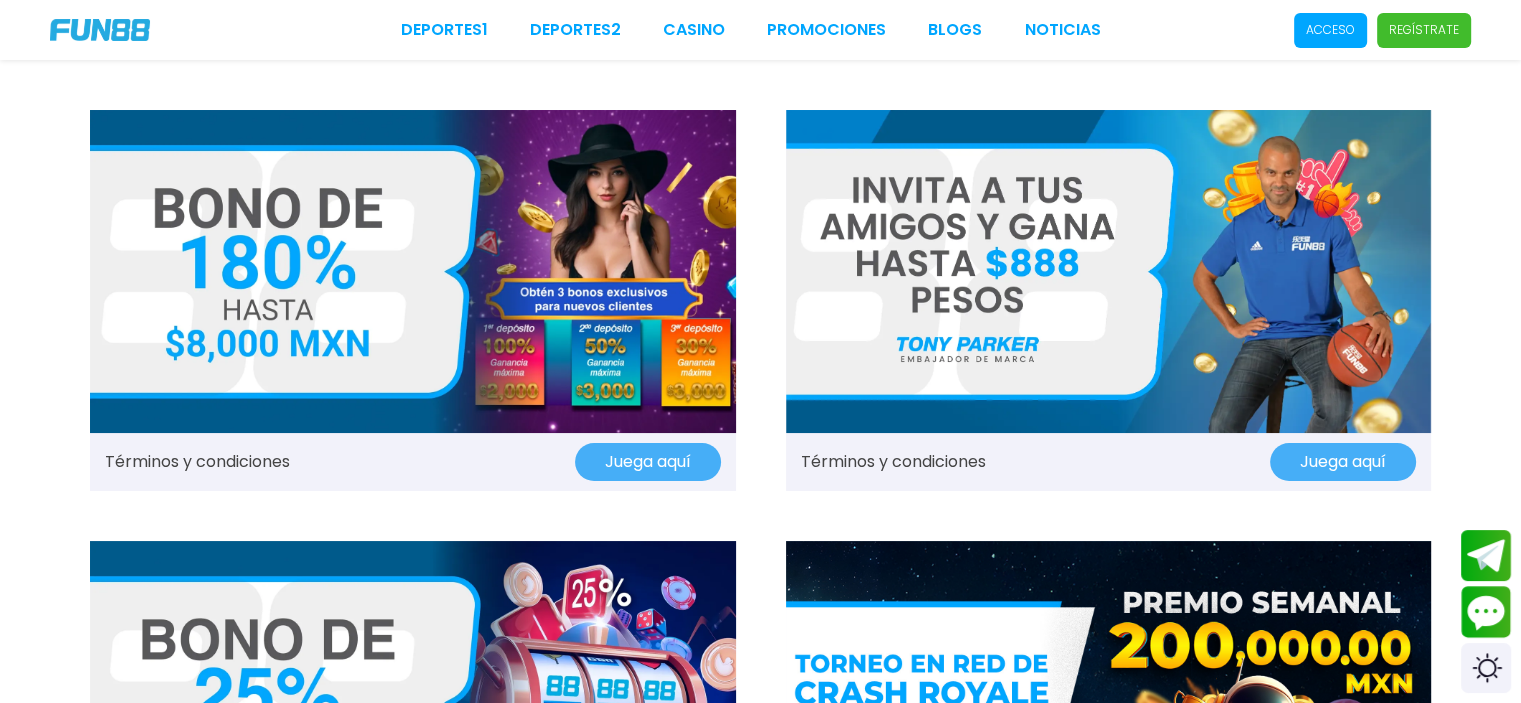 click on "Juega aquí" at bounding box center (1343, 462) 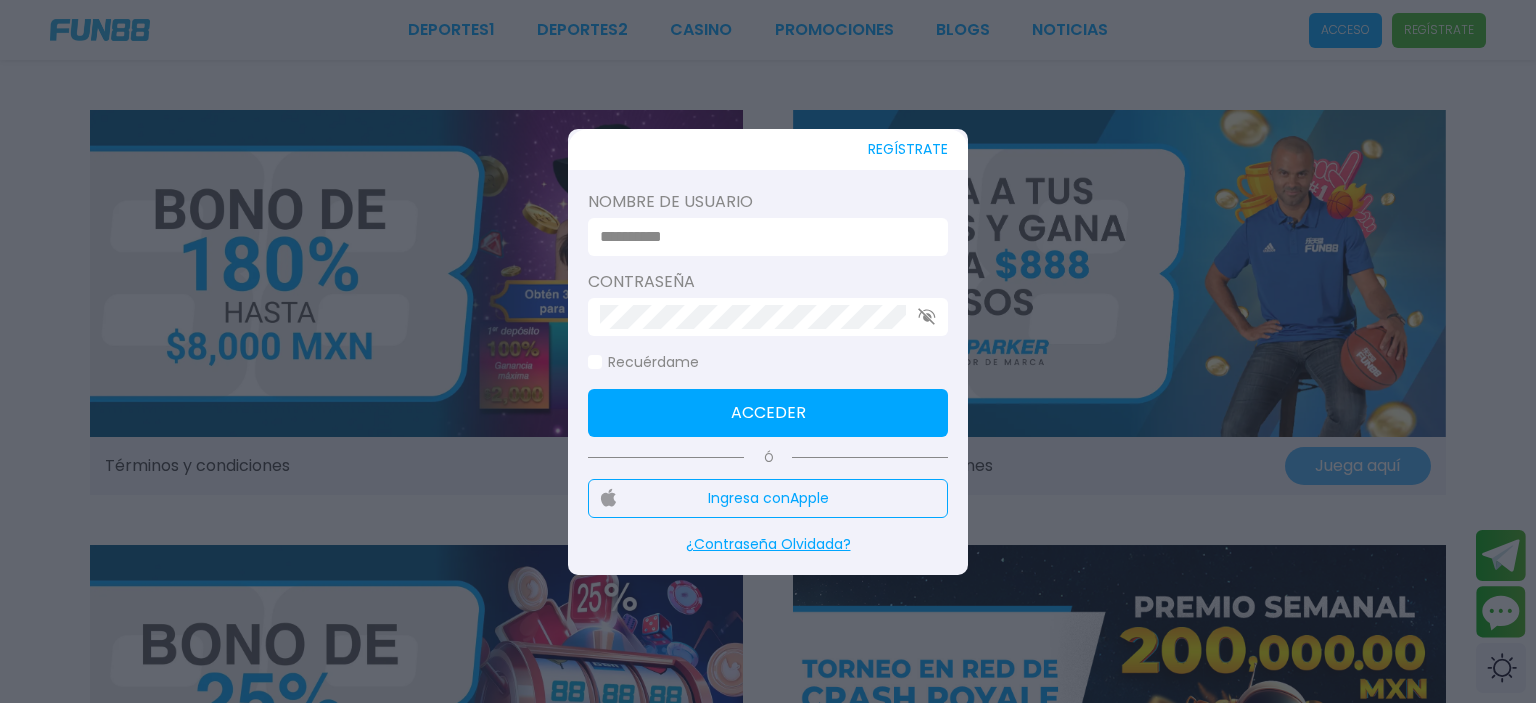 click on "REGÍSTRATE" at bounding box center [908, 149] 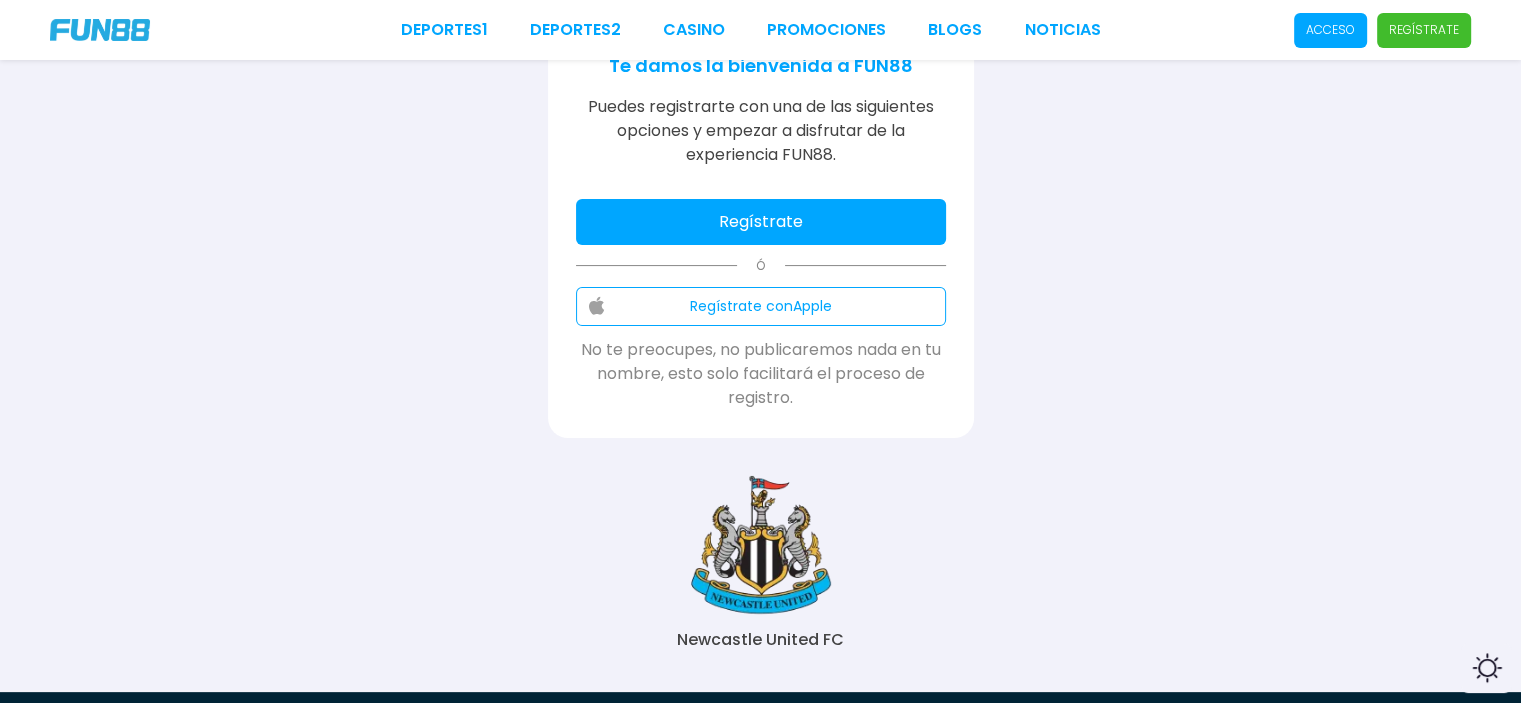 scroll, scrollTop: 400, scrollLeft: 0, axis: vertical 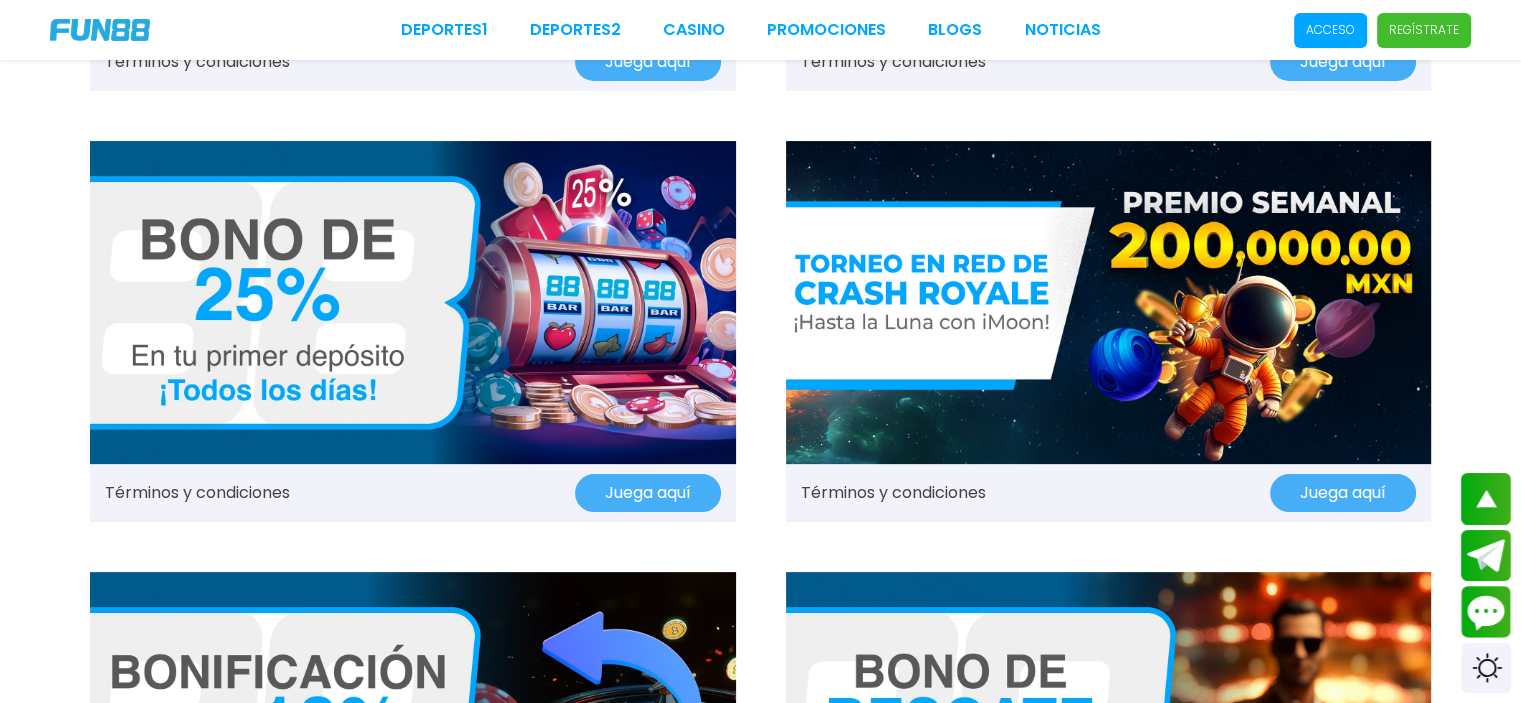 click on "Juega aquí" at bounding box center (648, 493) 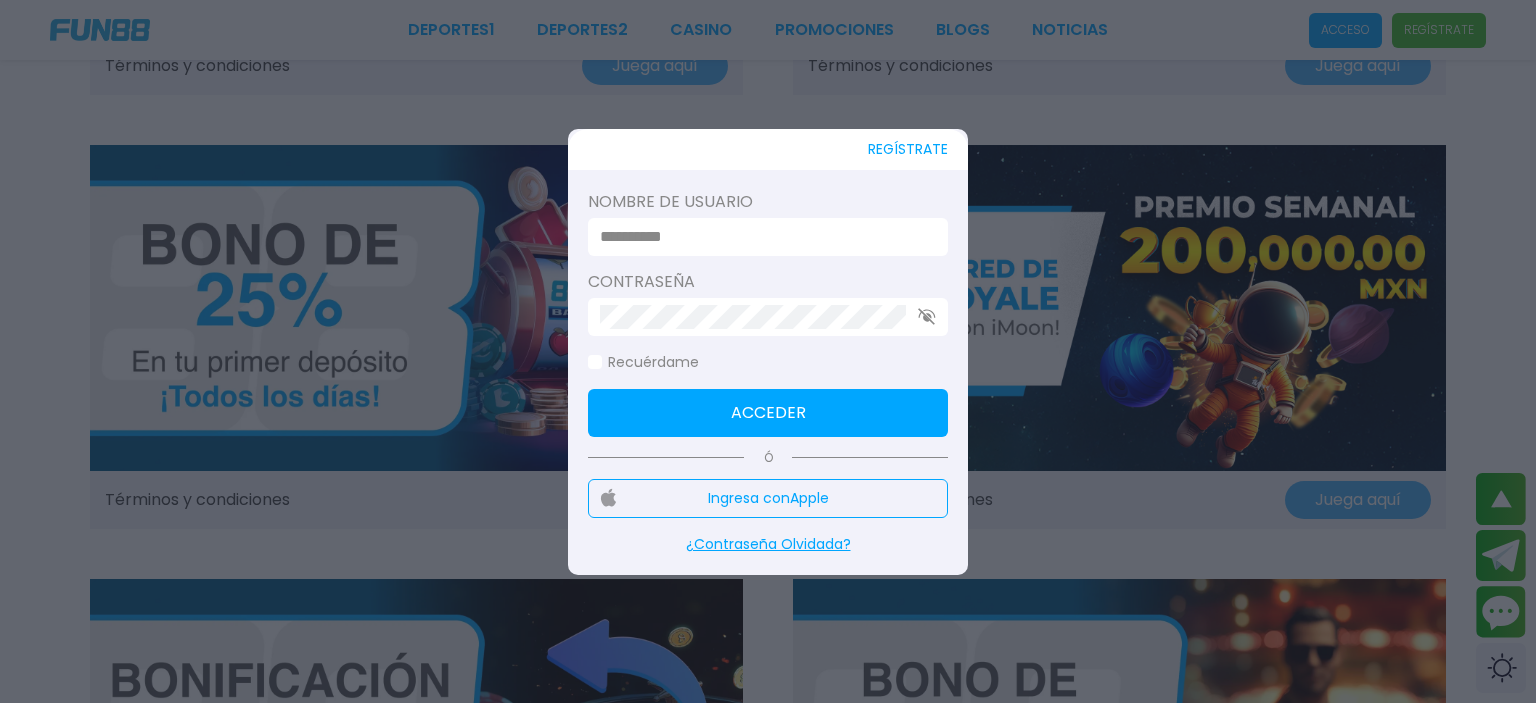 click on "REGÍSTRATE" at bounding box center [908, 149] 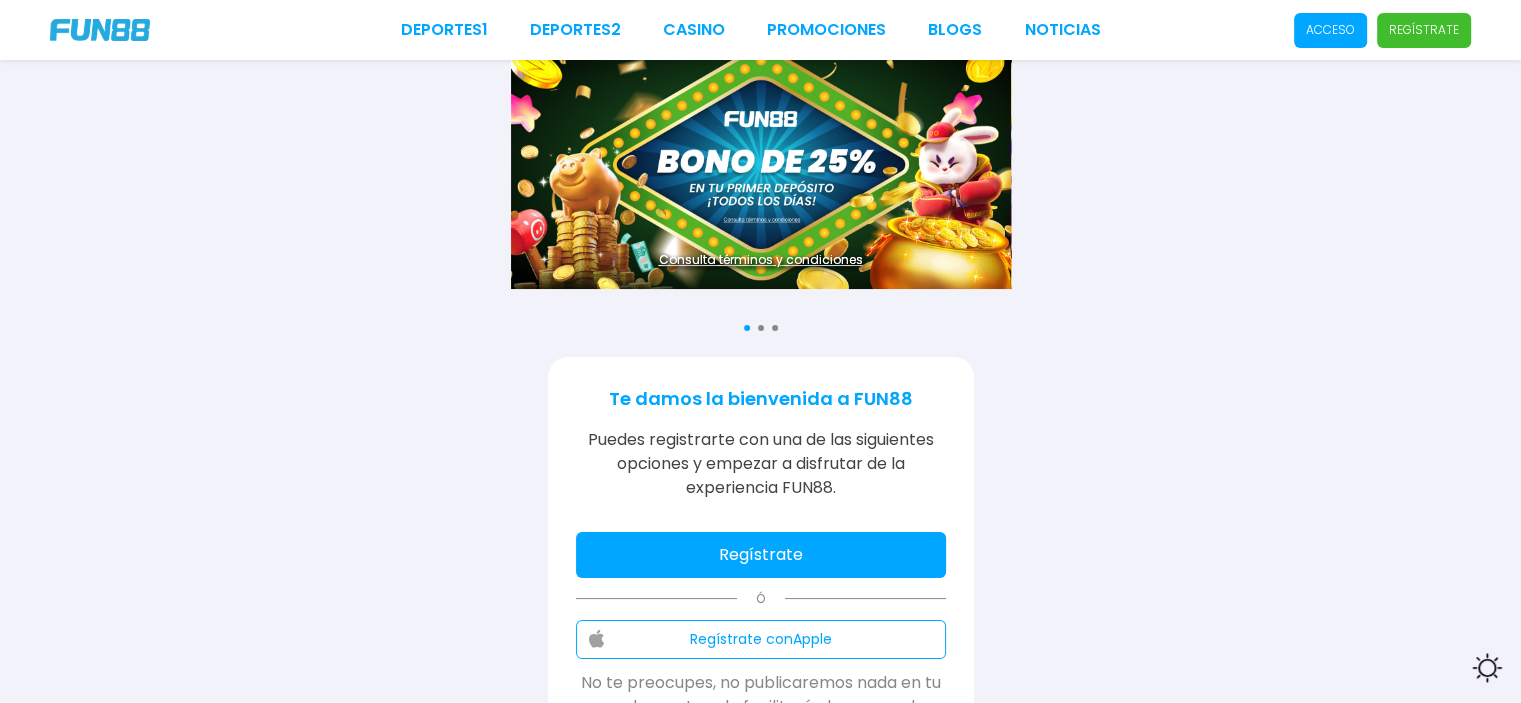 scroll, scrollTop: 0, scrollLeft: 0, axis: both 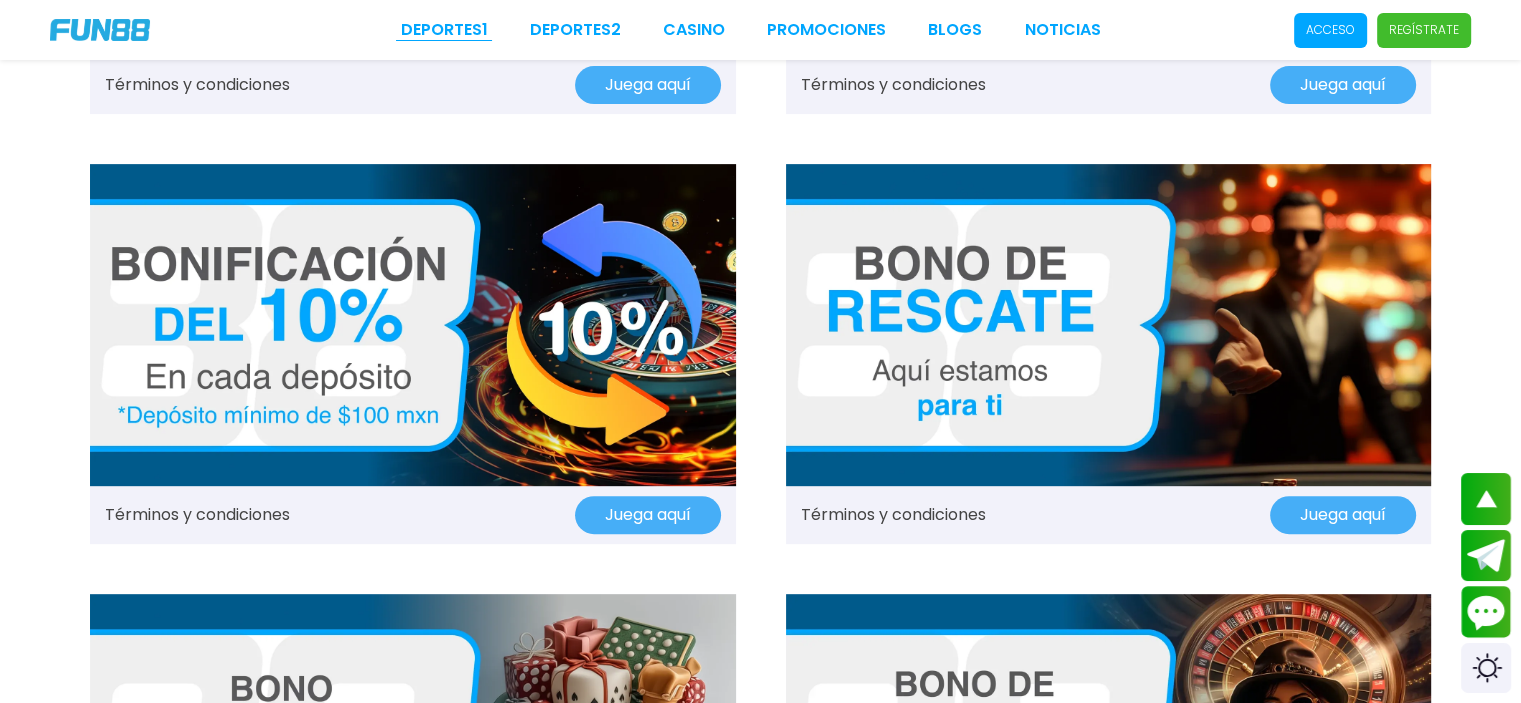 click on "Deportes  1" at bounding box center (444, 30) 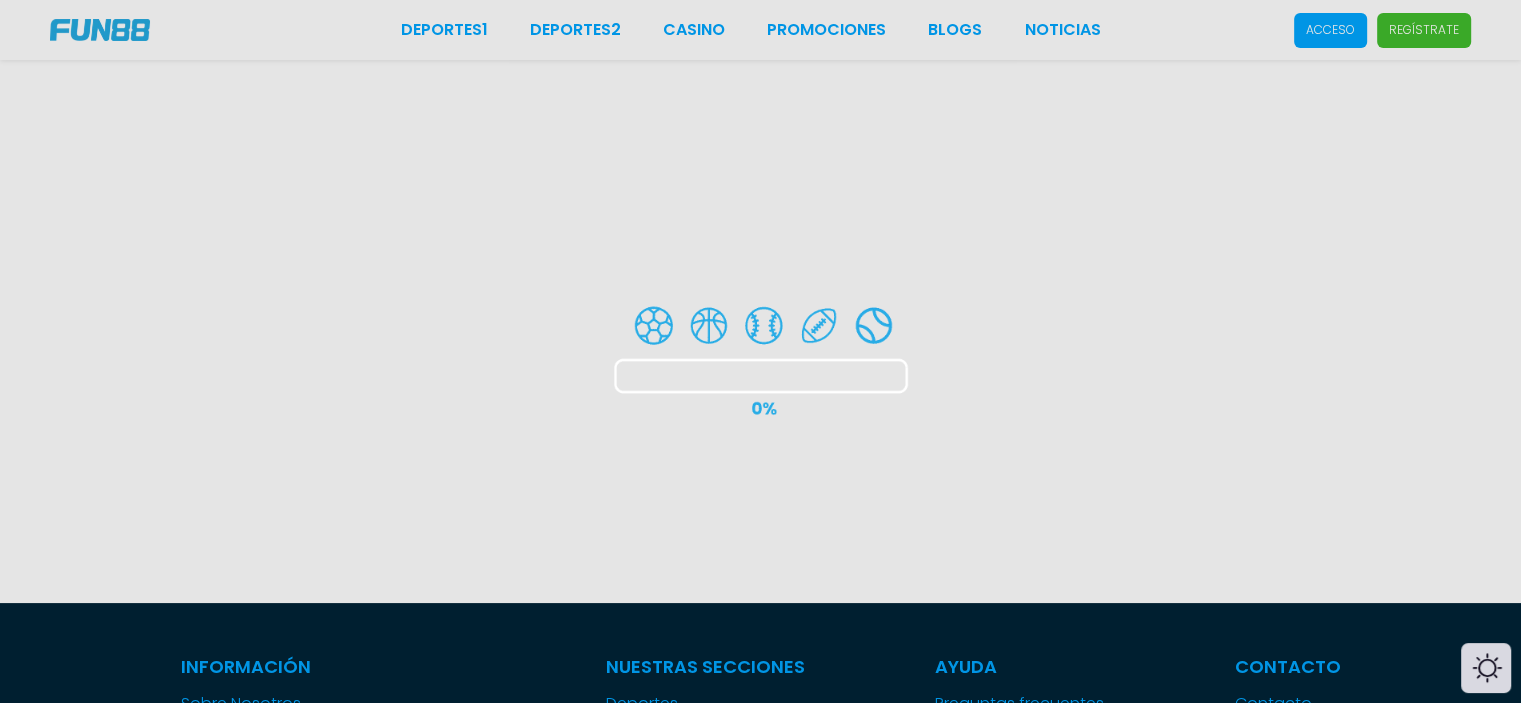 scroll, scrollTop: 0, scrollLeft: 0, axis: both 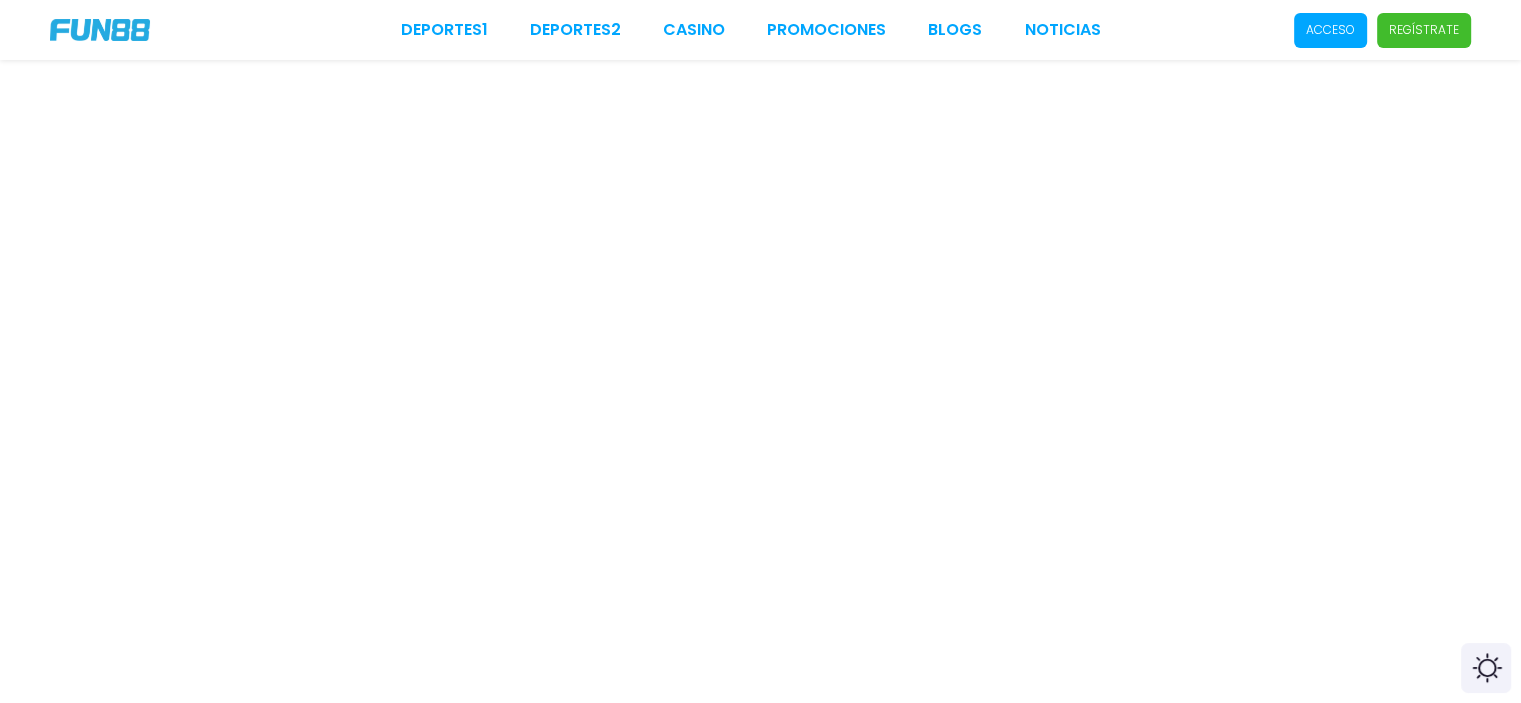 drag, startPoint x: 589, startPoint y: 36, endPoint x: 608, endPoint y: 63, distance: 33.01515 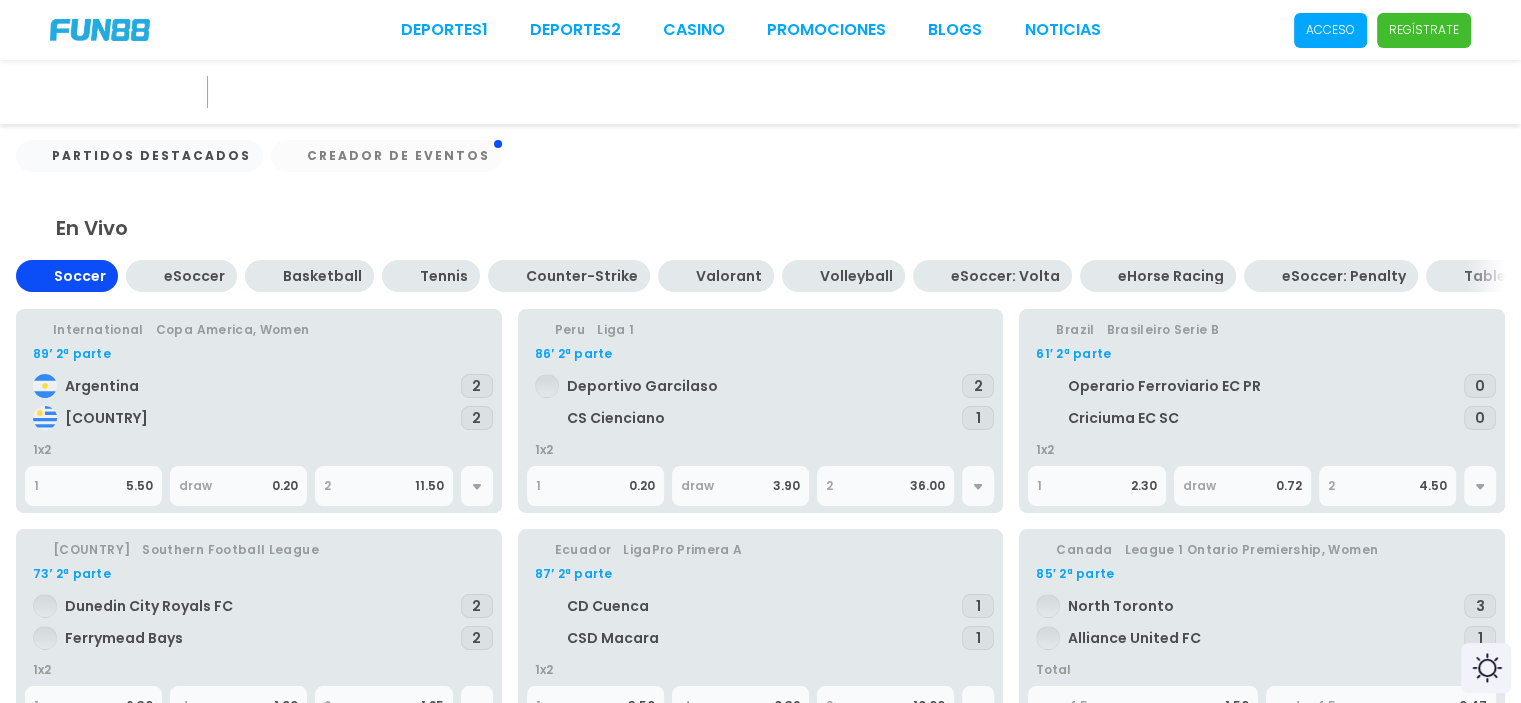 click on "CASINO" at bounding box center [694, 30] 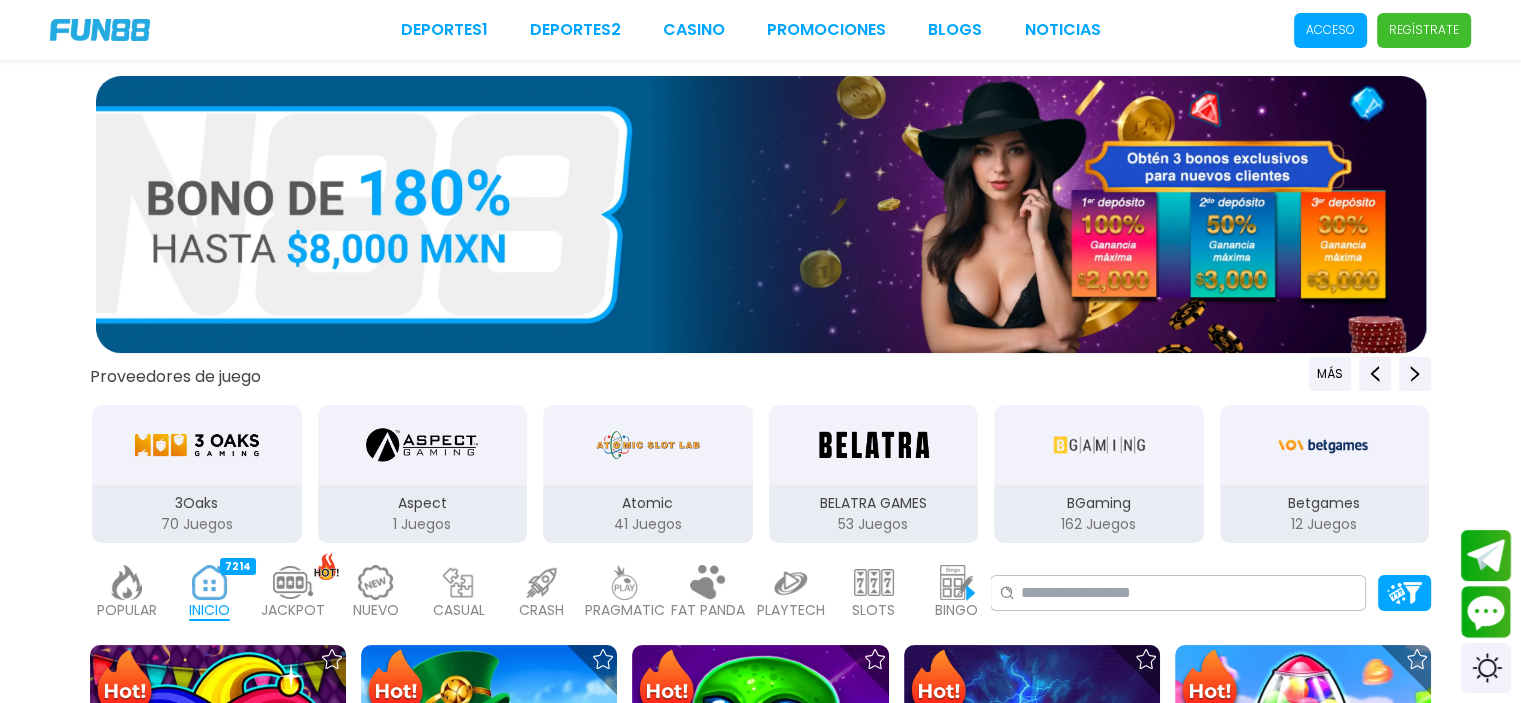 drag, startPoint x: 892, startPoint y: 203, endPoint x: 433, endPoint y: 254, distance: 461.82465 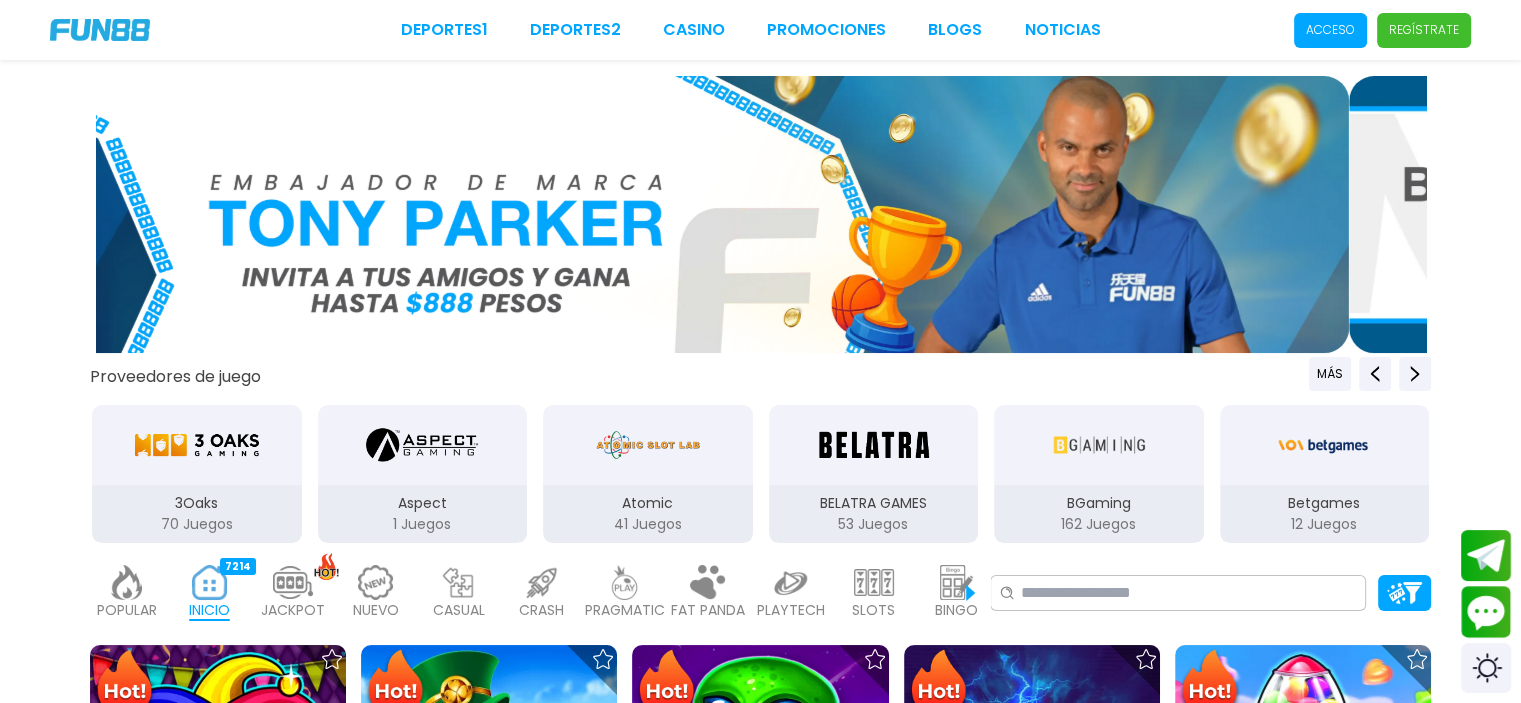 drag, startPoint x: 1243, startPoint y: 115, endPoint x: 964, endPoint y: 139, distance: 280.03036 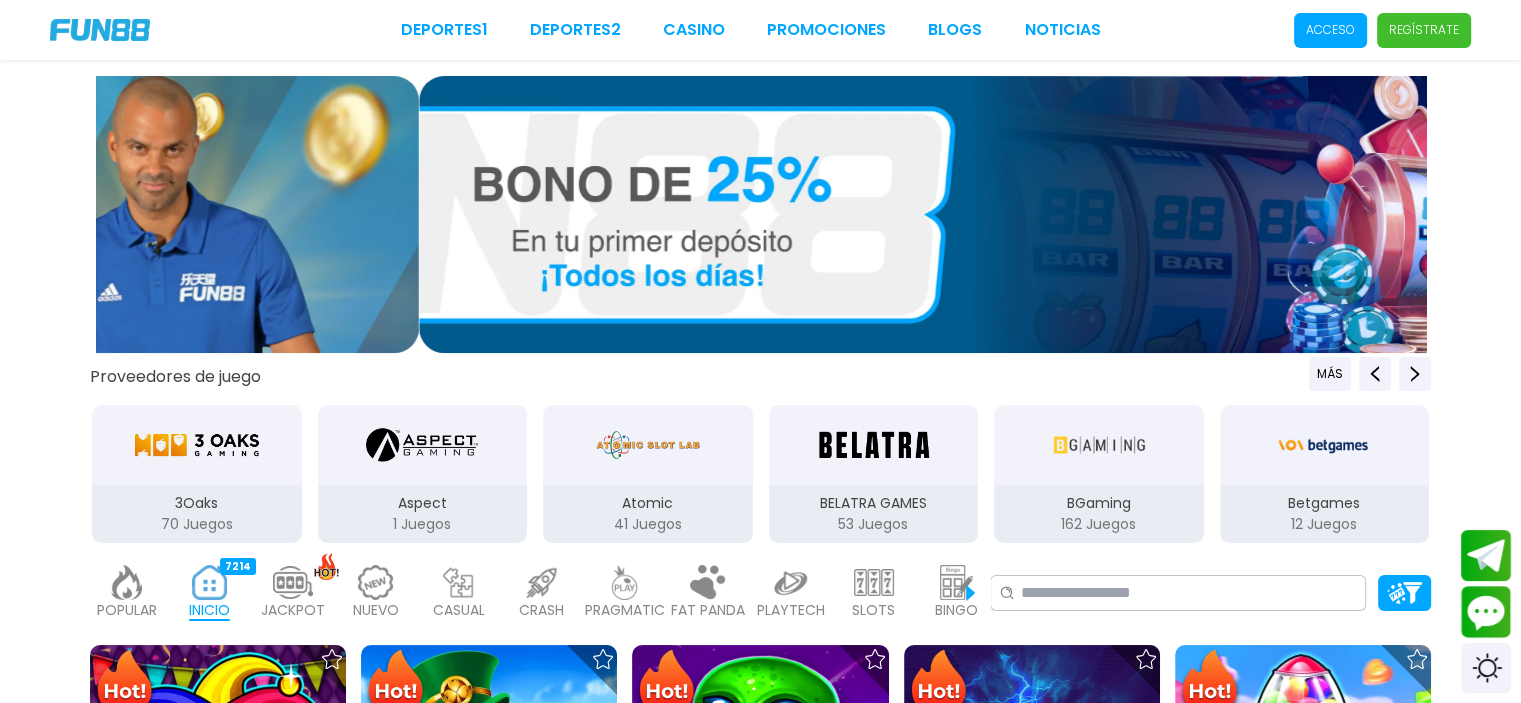 click at bounding box center [1084, 214] 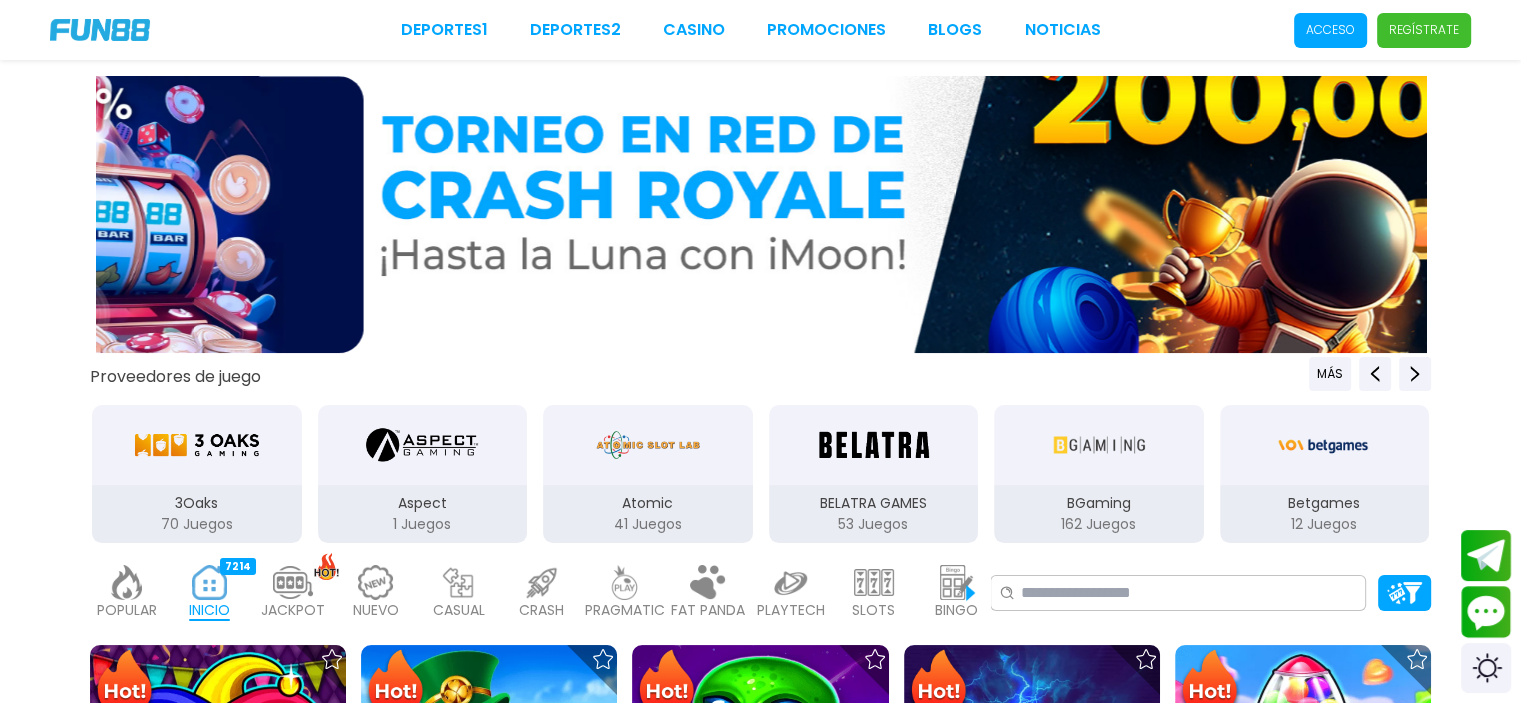click at bounding box center [1028, 214] 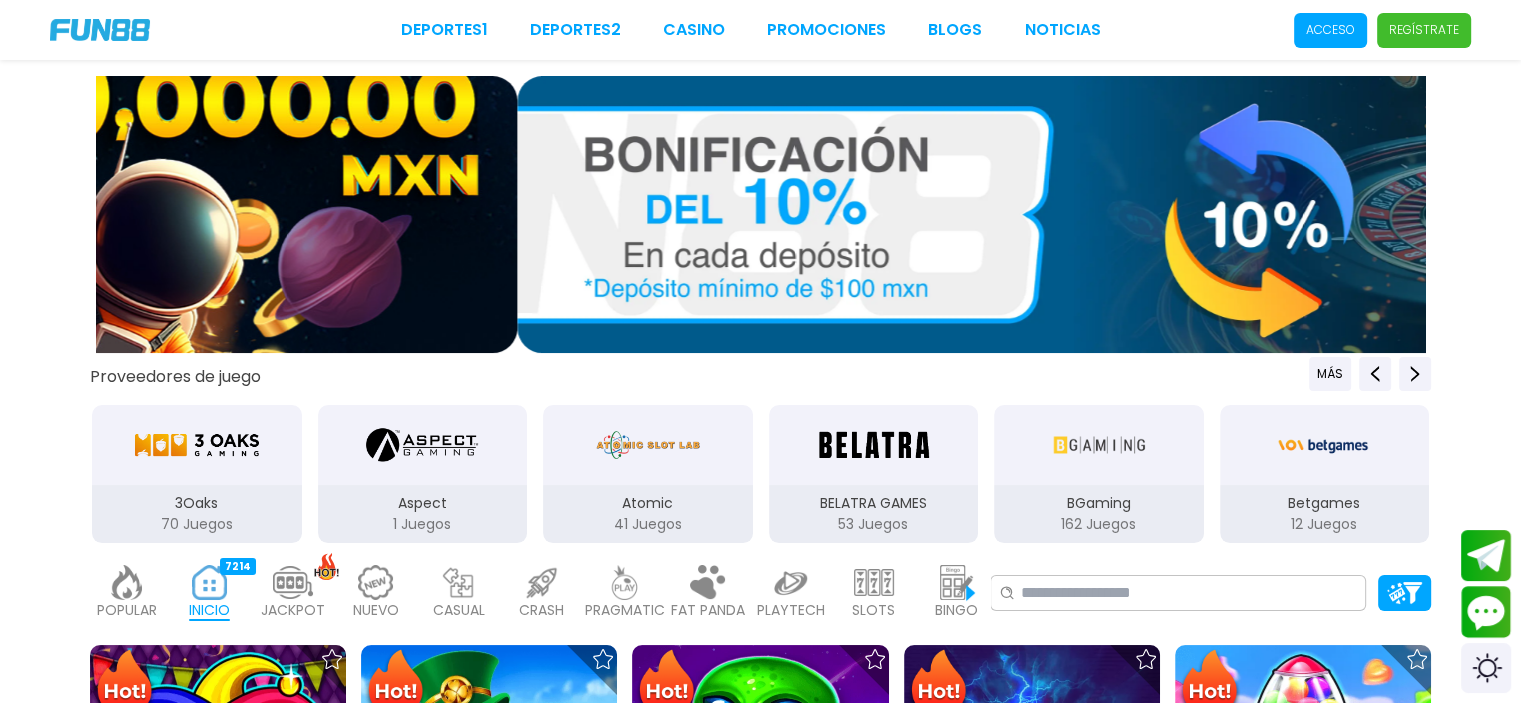 click at bounding box center (1182, 214) 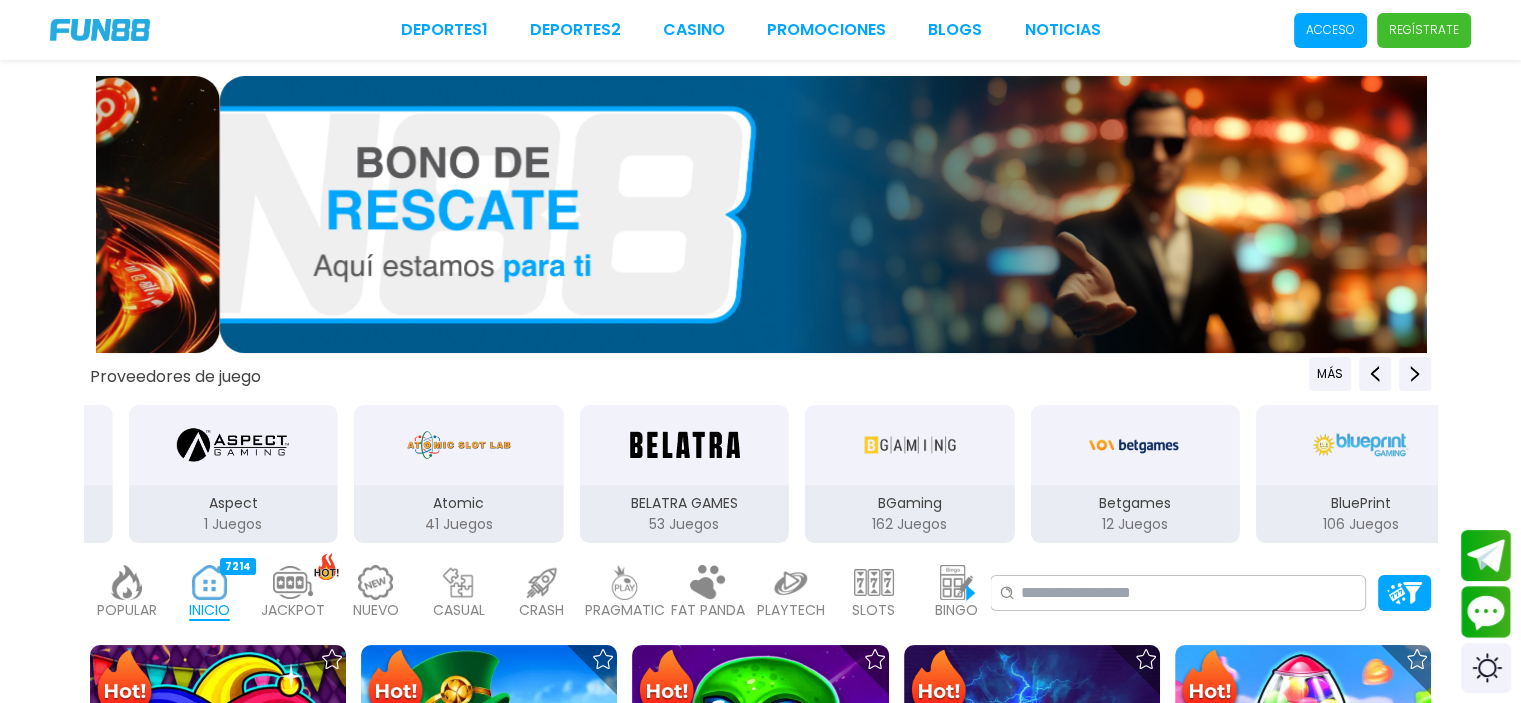click at bounding box center [884, 214] 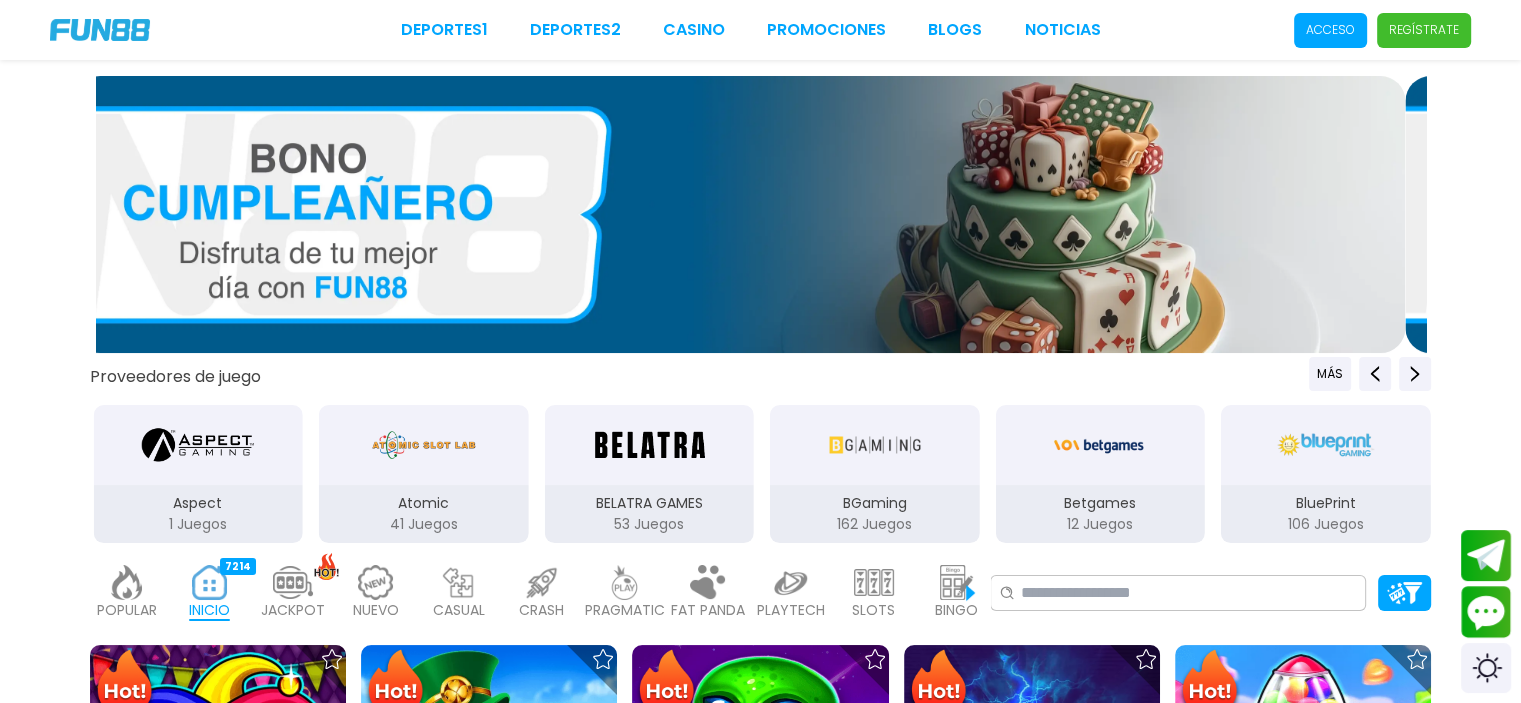 drag, startPoint x: 1009, startPoint y: 237, endPoint x: 492, endPoint y: 227, distance: 517.0967 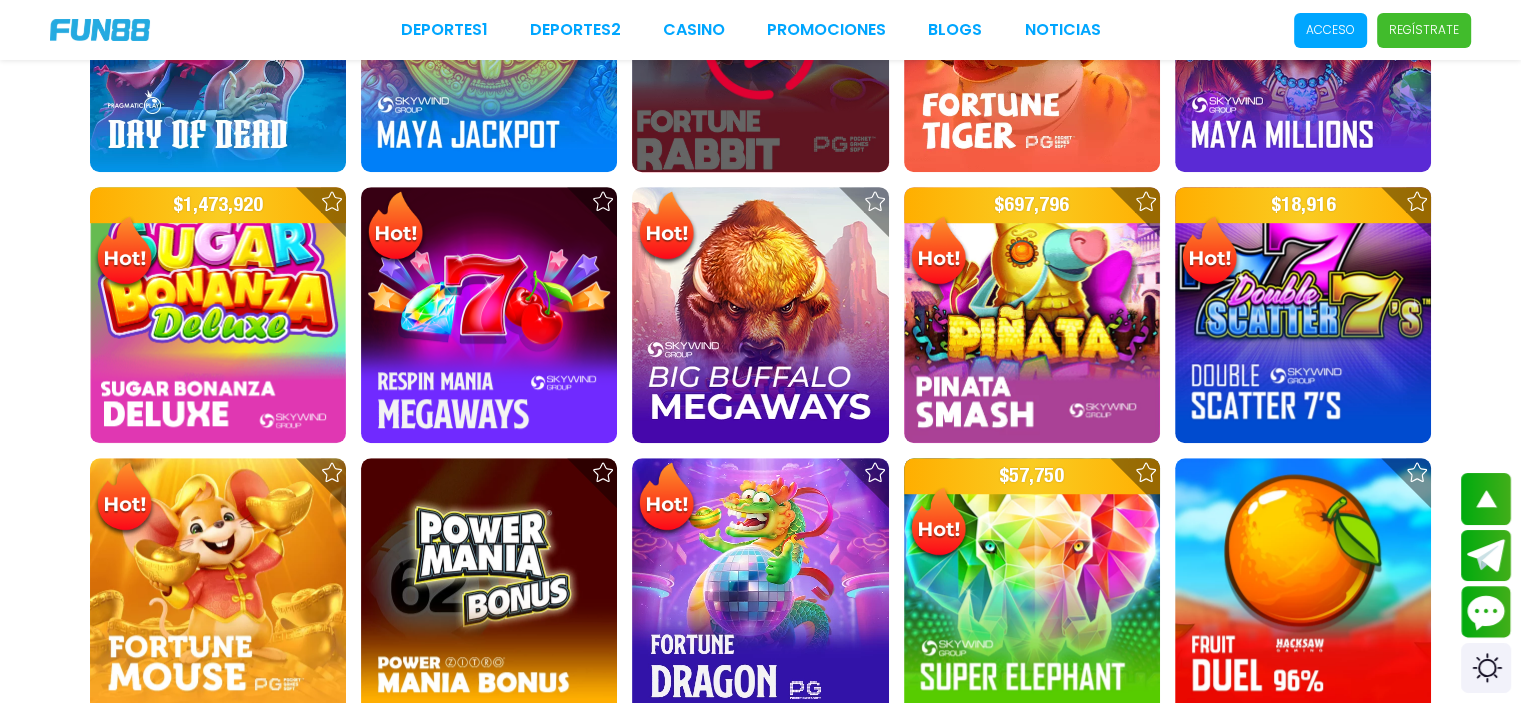 scroll, scrollTop: 1000, scrollLeft: 0, axis: vertical 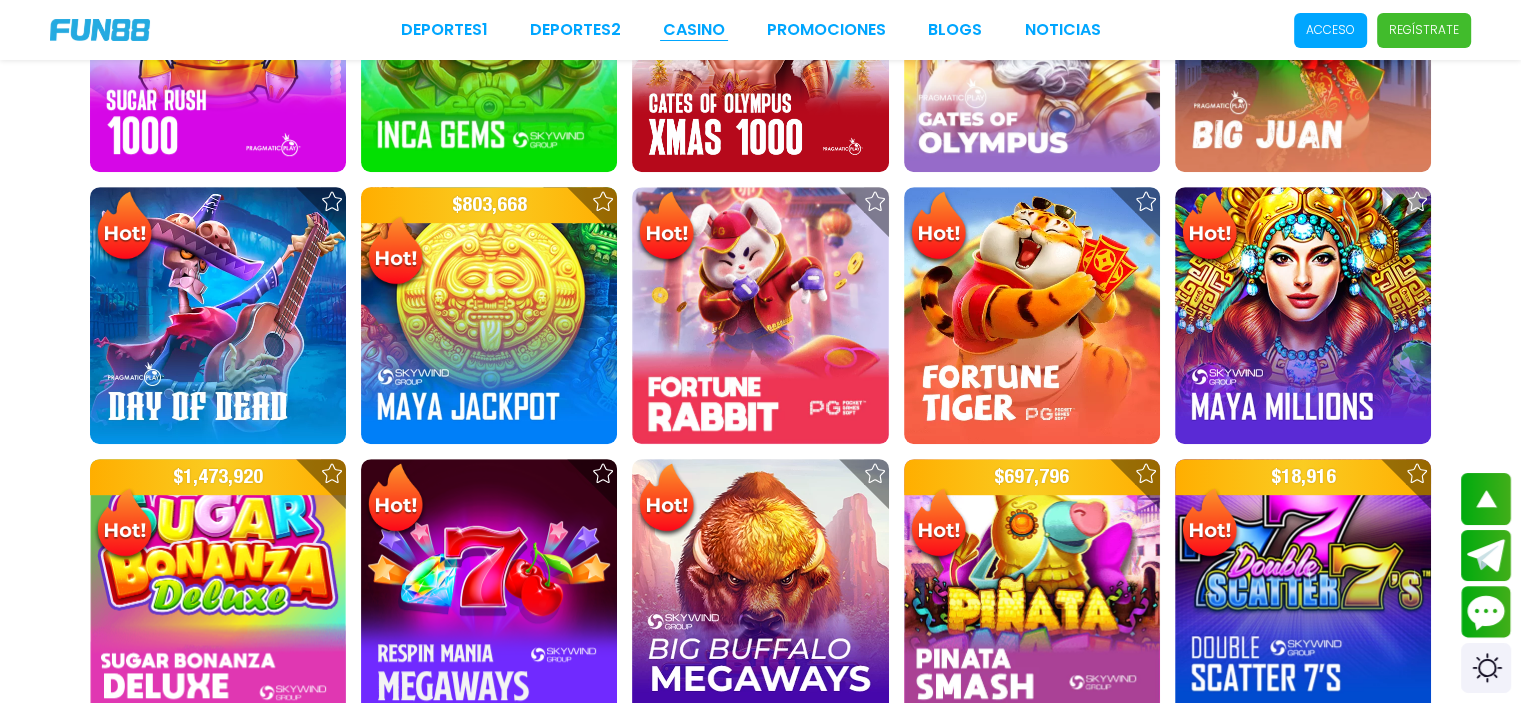click on "CASINO" at bounding box center [694, 30] 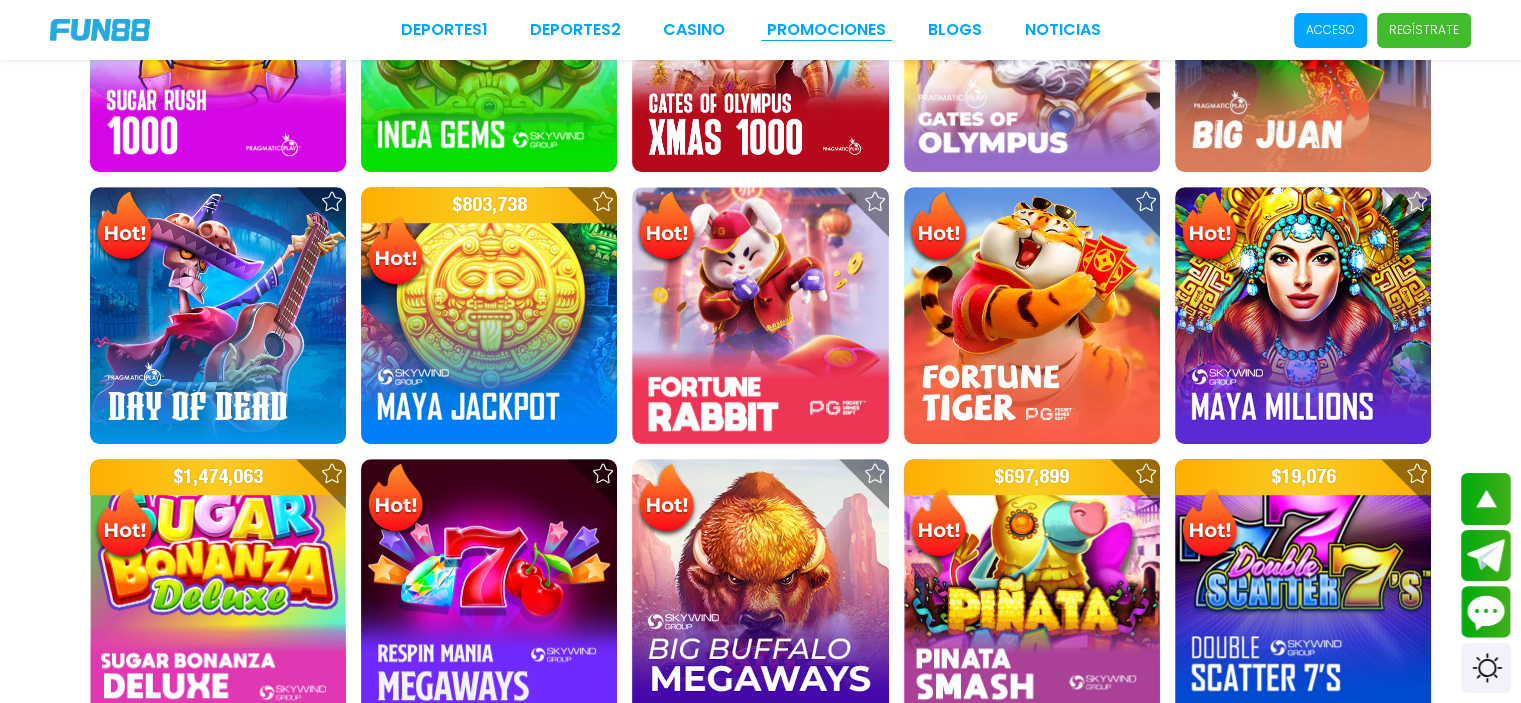 click on "Promociones" at bounding box center (826, 30) 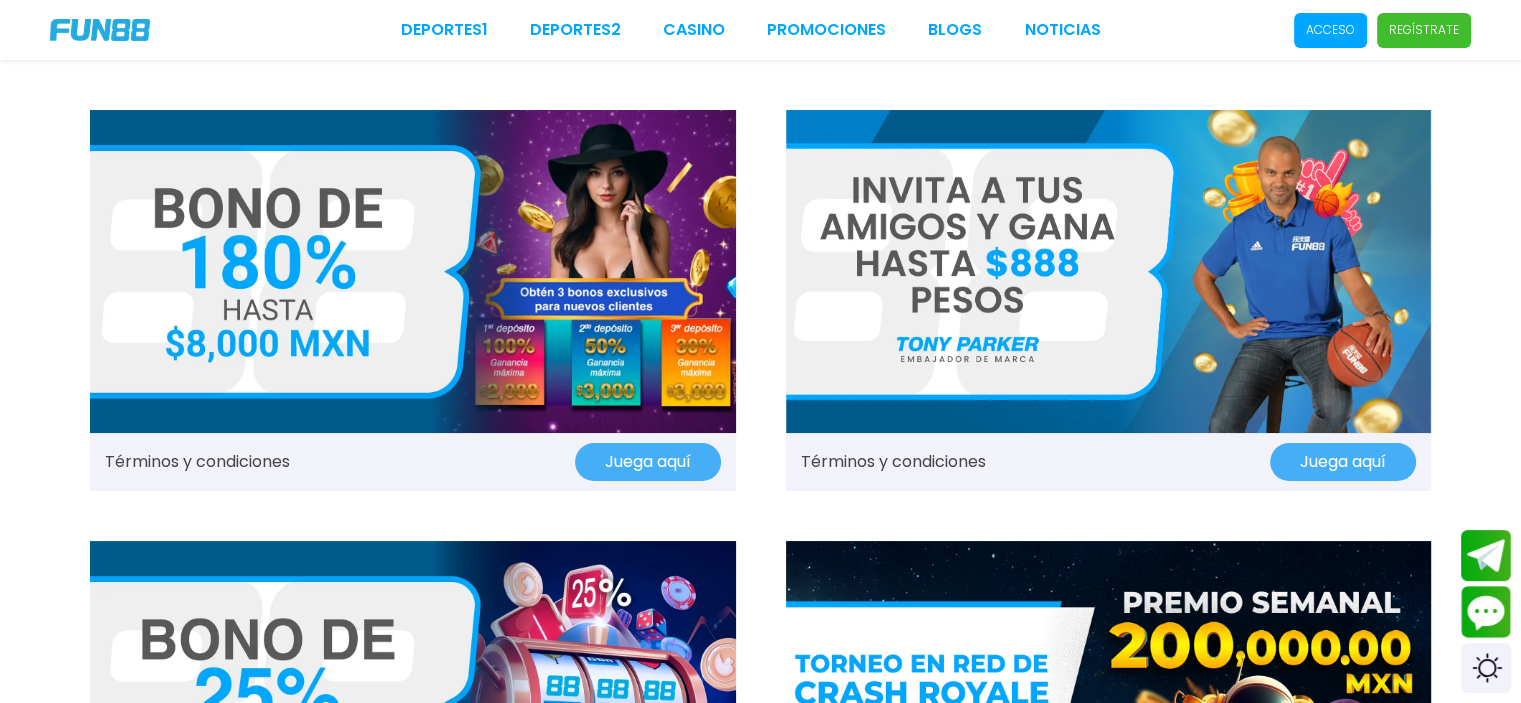 click on "Deportes  1 Deportes  2 CASINO Promociones BLOGS NOTICIAS Acceso Regístrate" at bounding box center (760, 30) 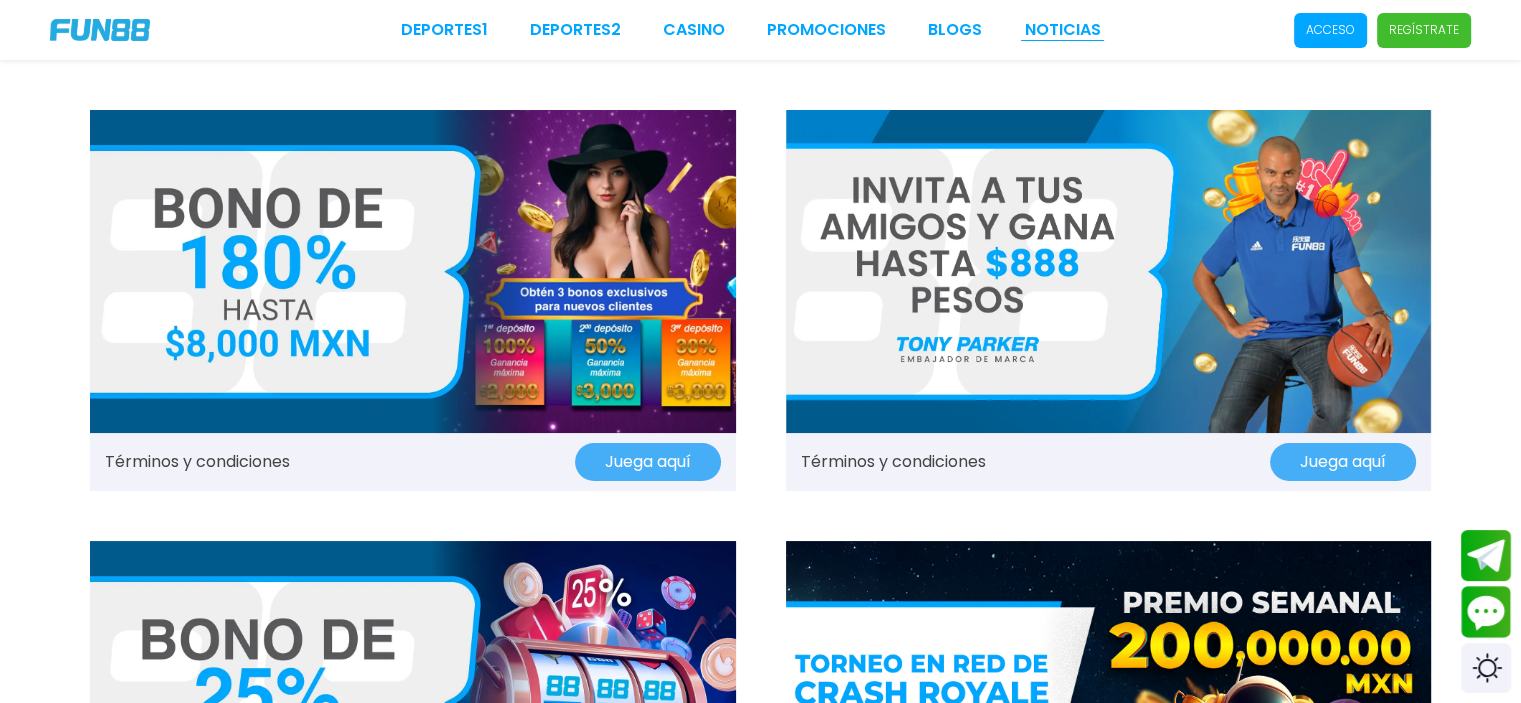 click on "NOTICIAS" at bounding box center [1062, 30] 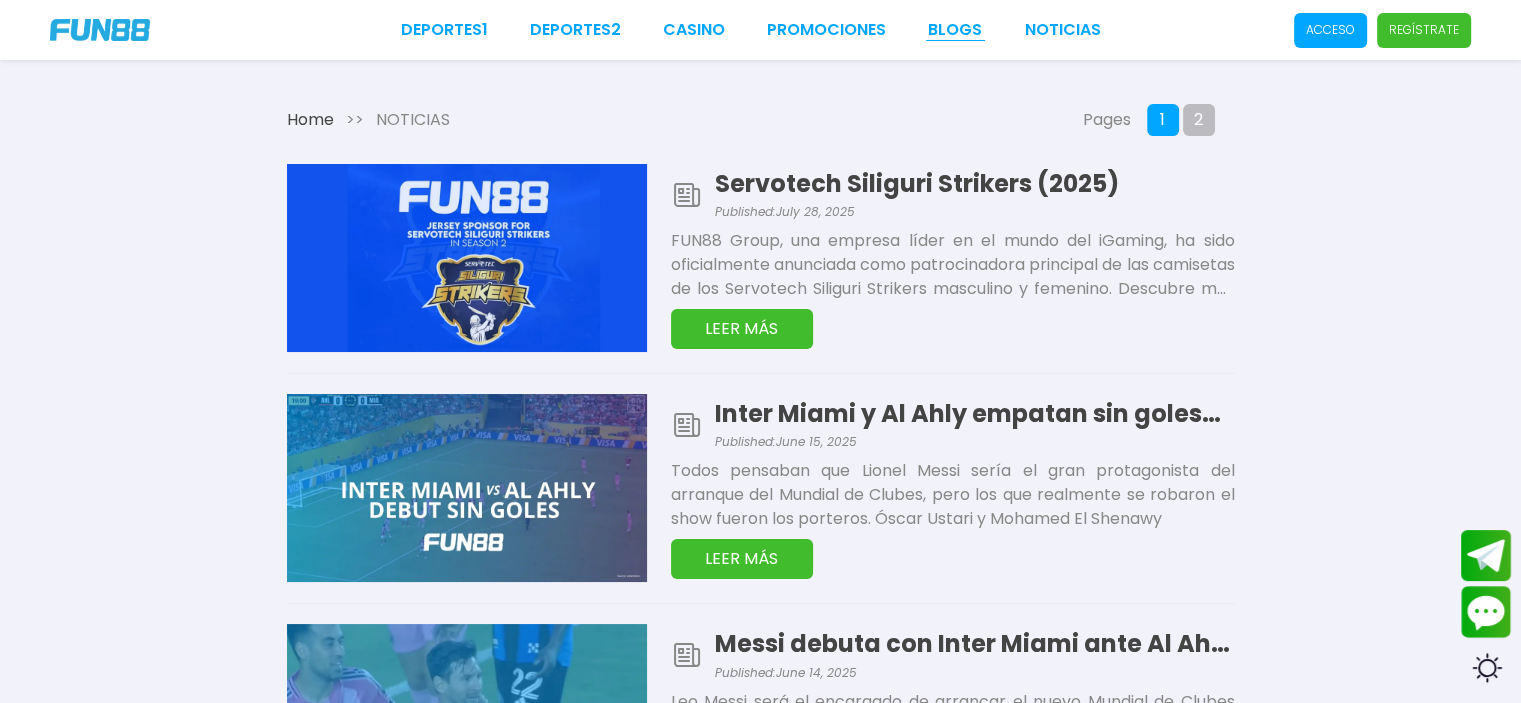 click on "BLOGS" at bounding box center (955, 30) 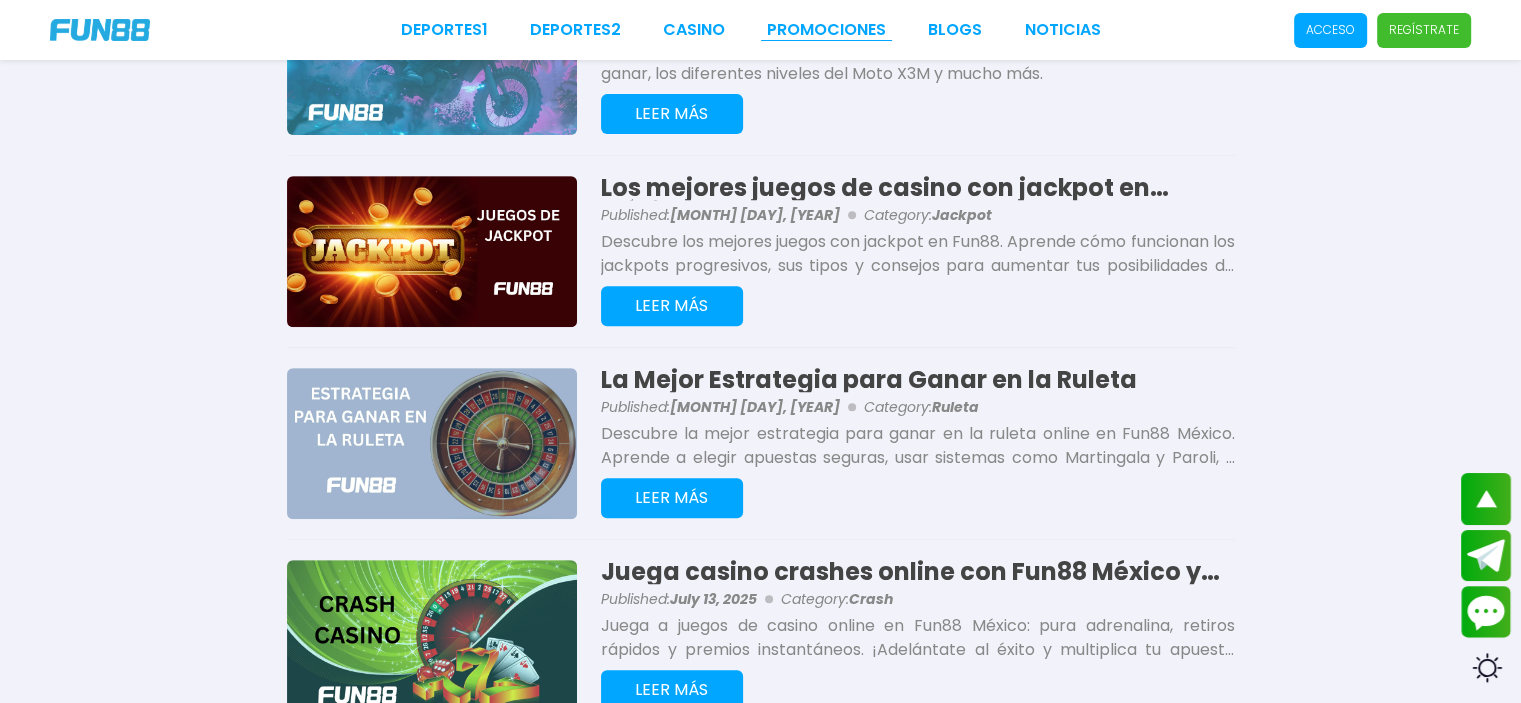 click on "Promociones" at bounding box center (826, 30) 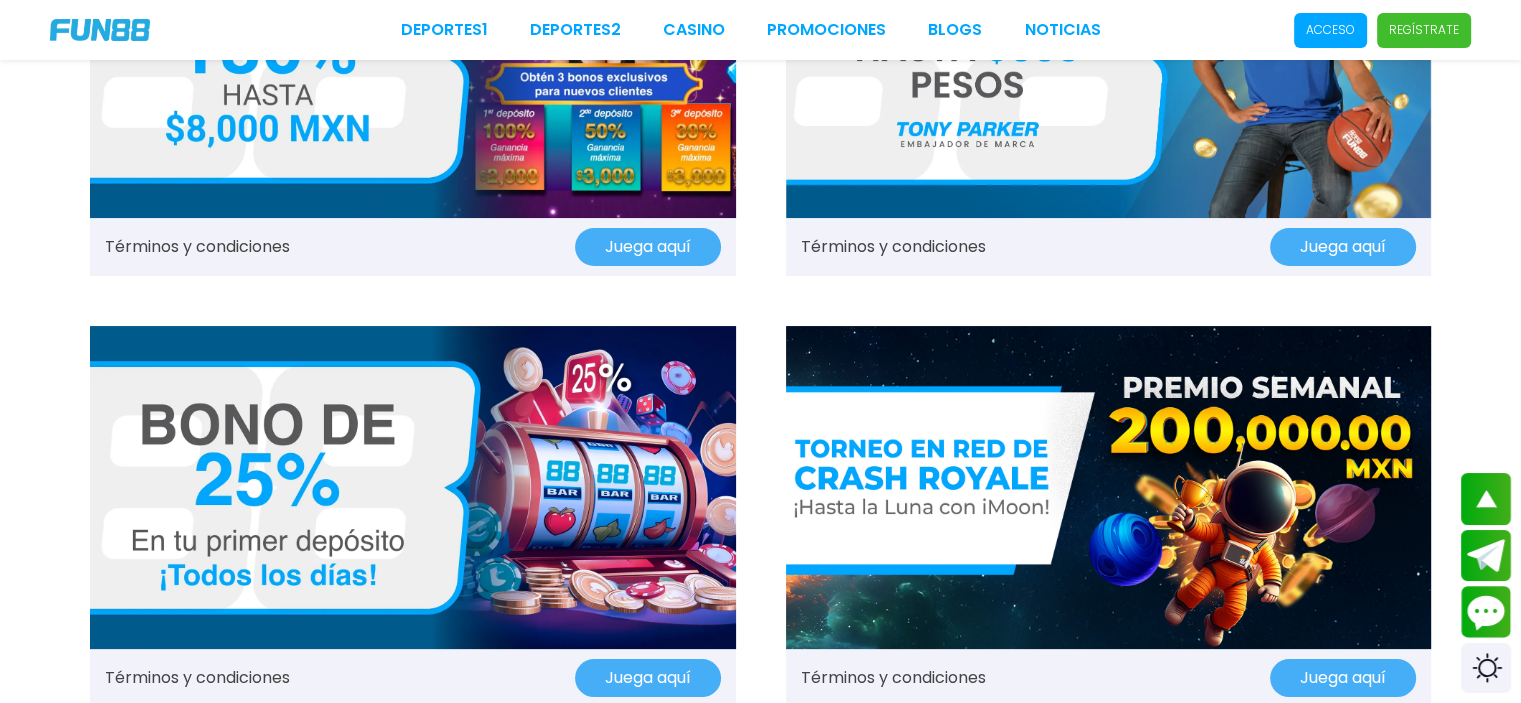 scroll, scrollTop: 0, scrollLeft: 0, axis: both 